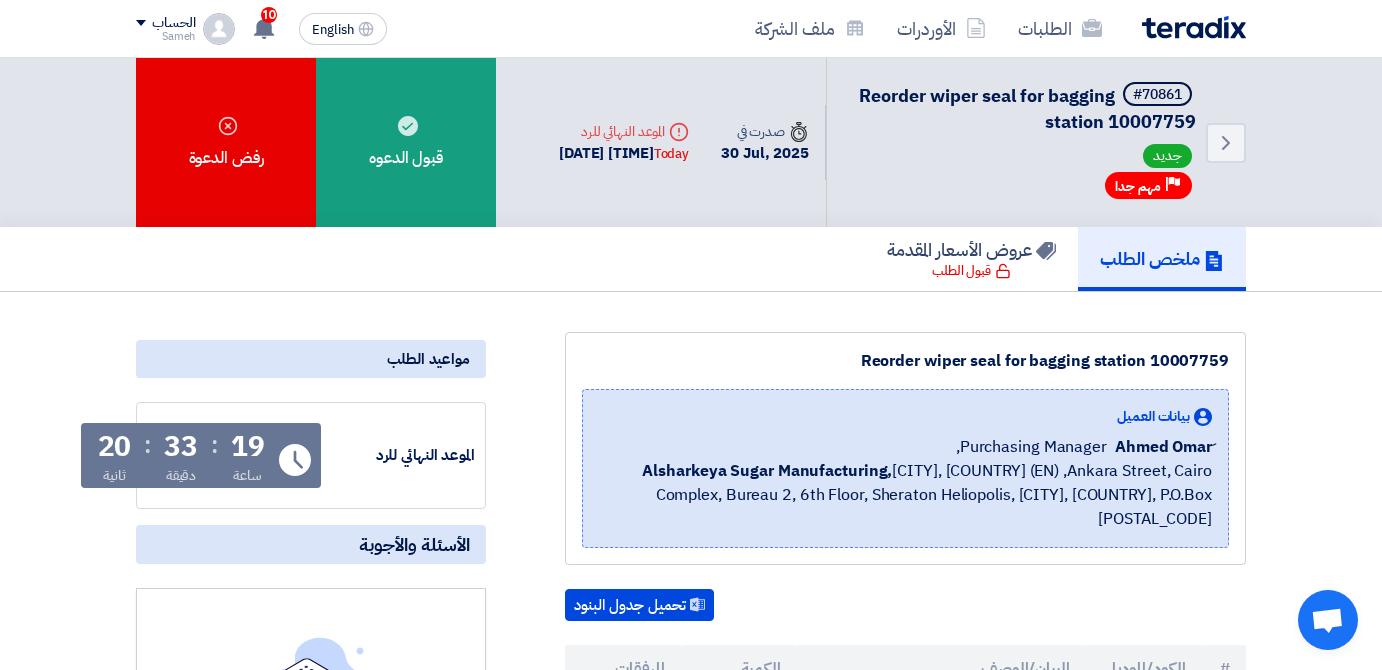 scroll, scrollTop: 0, scrollLeft: 0, axis: both 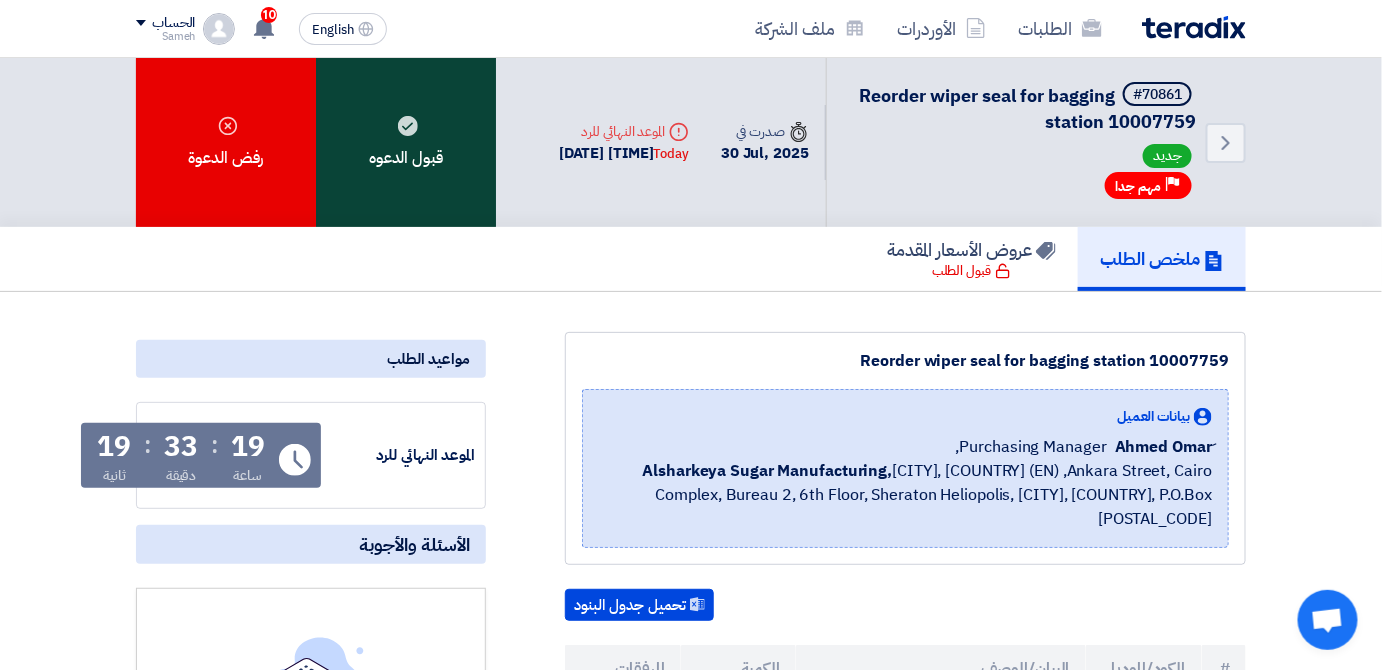 click on "قبول الدعوه" 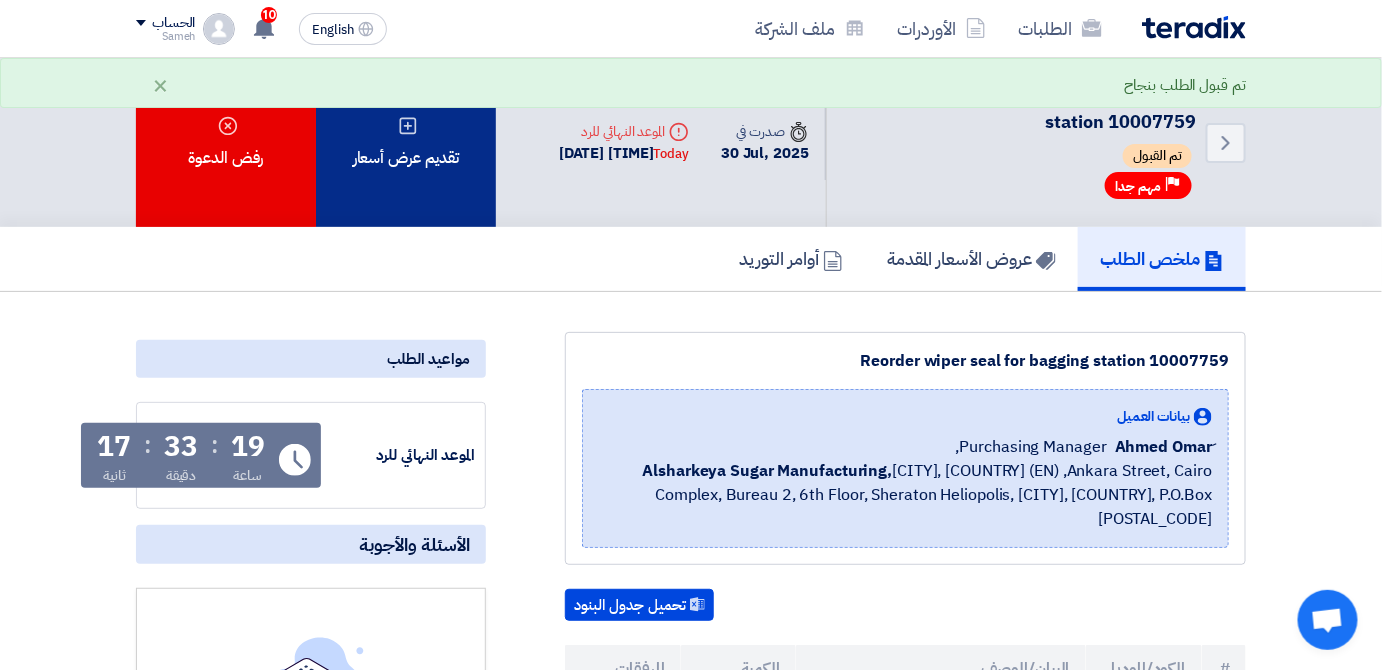 click on "تقديم عرض أسعار" 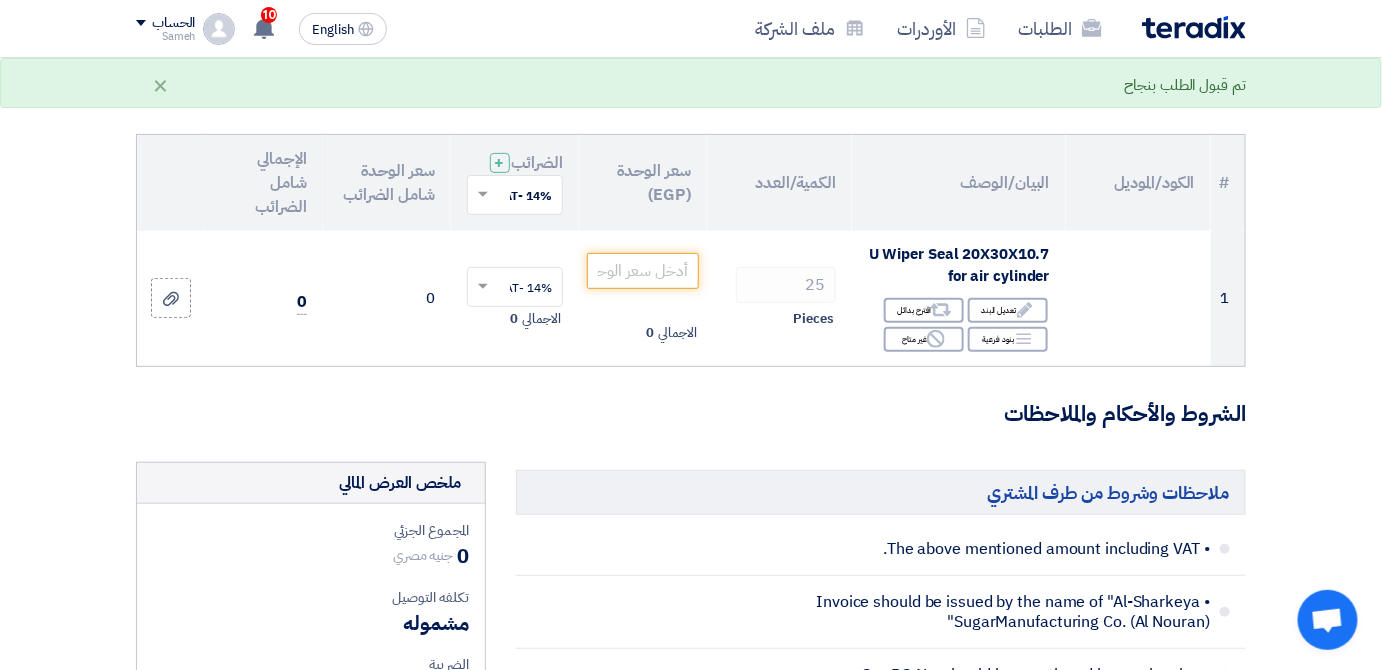 scroll, scrollTop: 90, scrollLeft: 0, axis: vertical 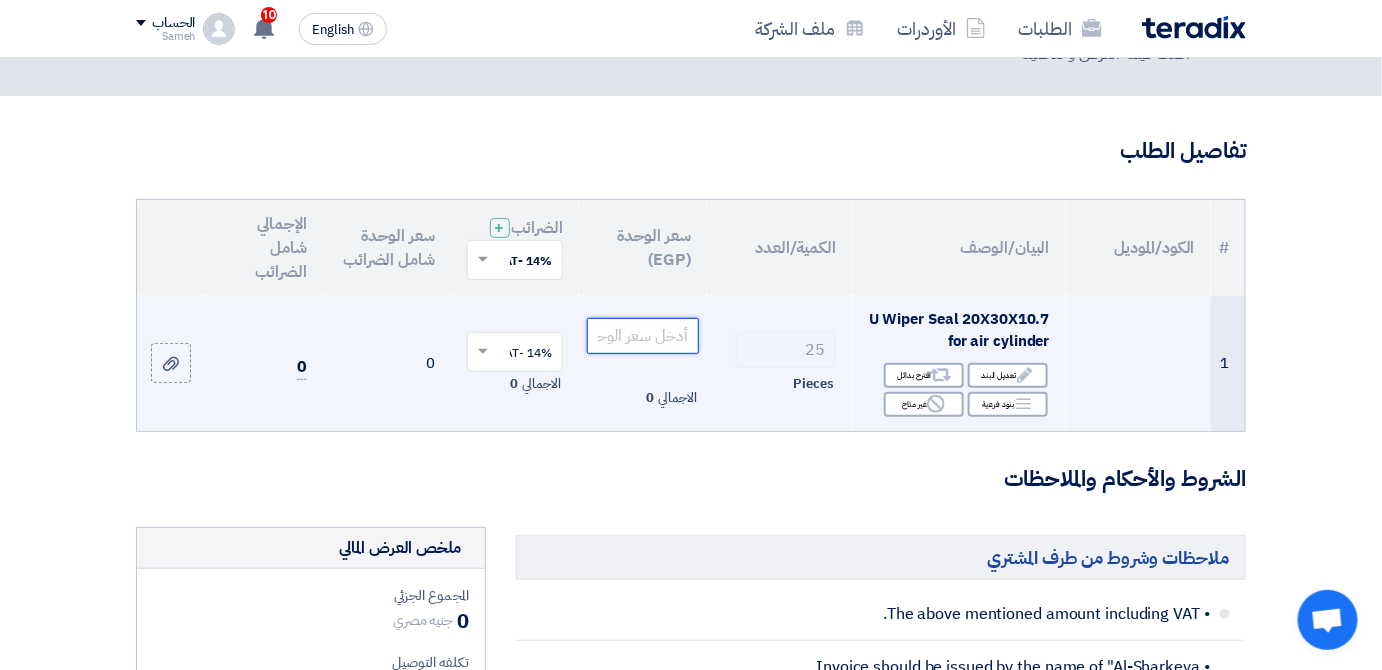 click 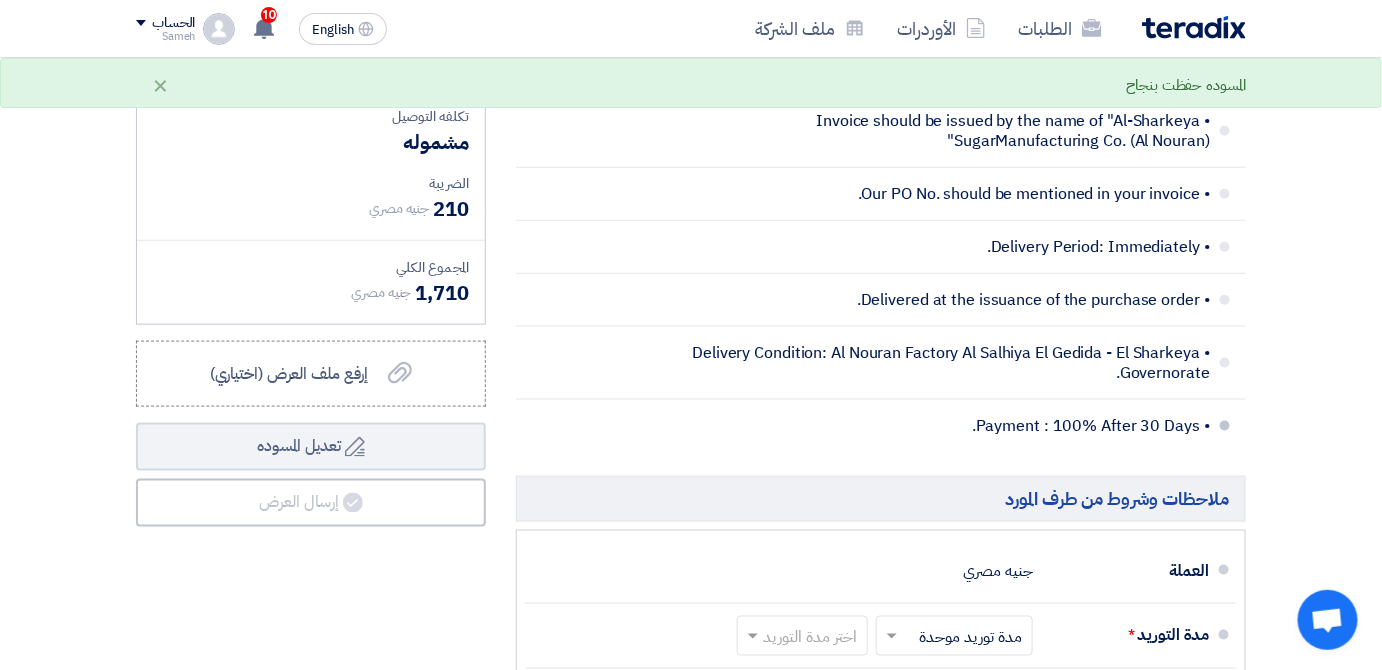 scroll, scrollTop: 1000, scrollLeft: 0, axis: vertical 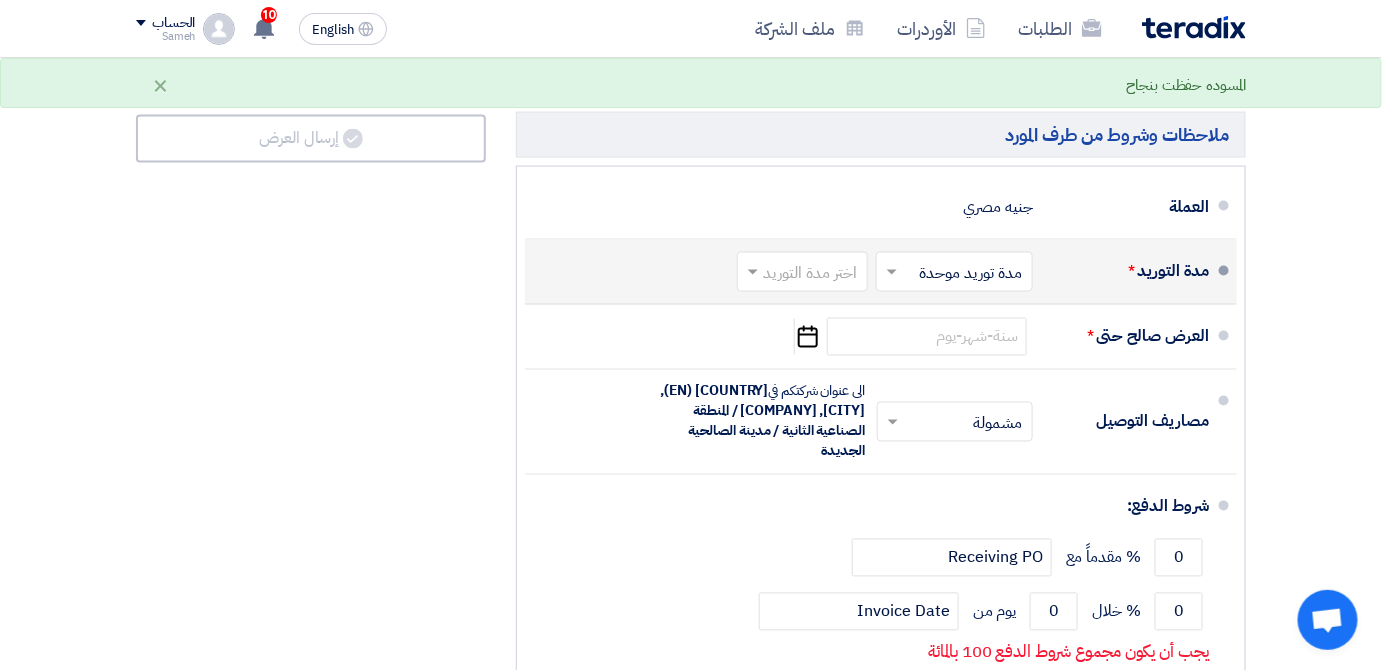 type on "60" 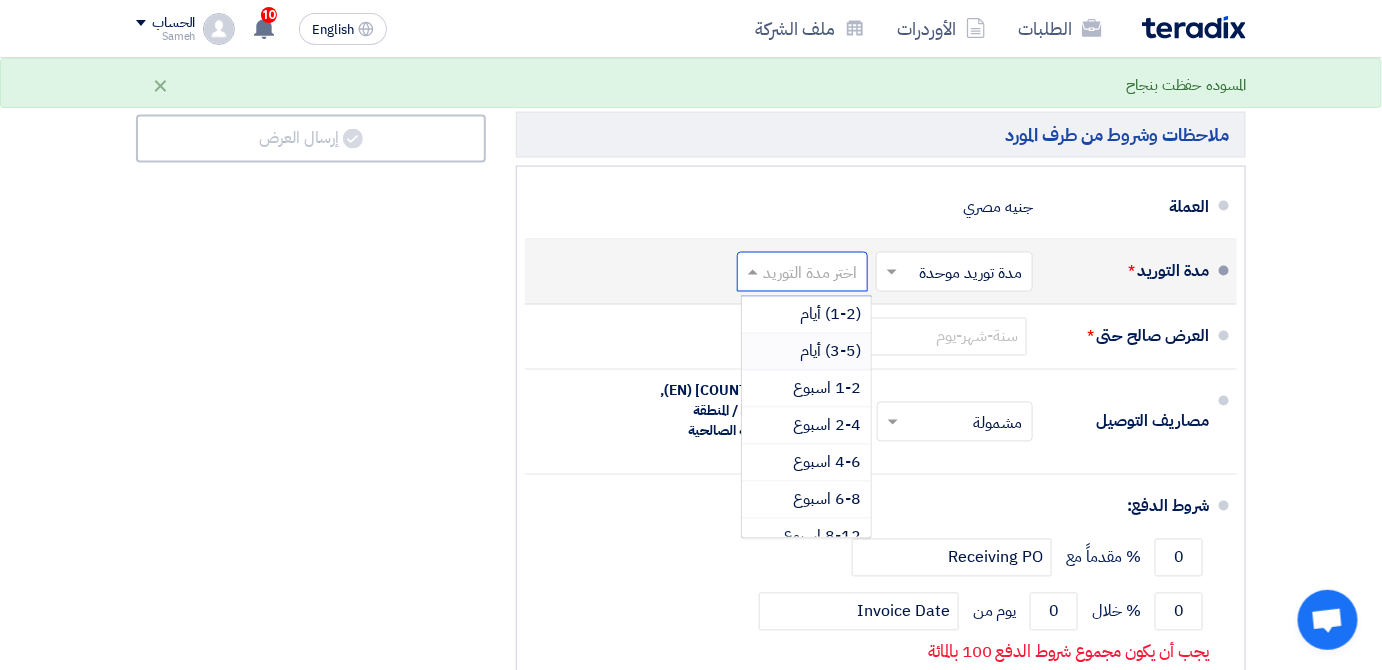 click on "(3-5) أيام" at bounding box center [830, 352] 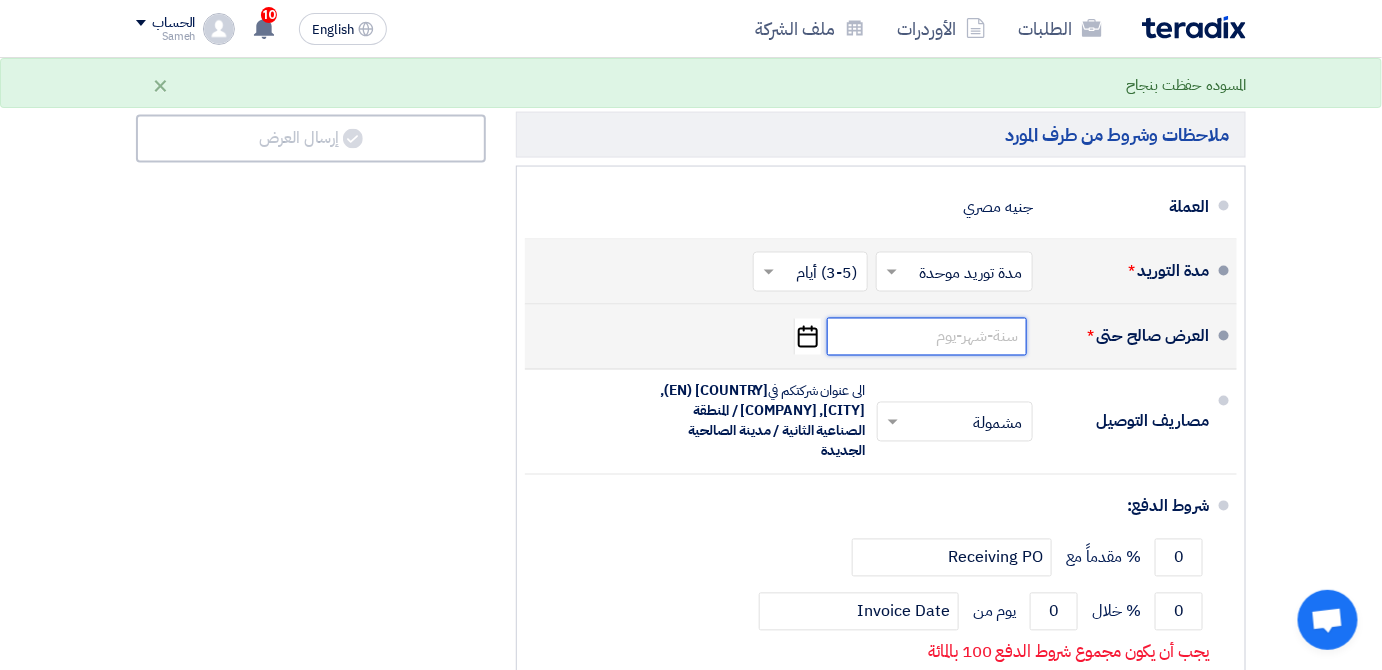 click 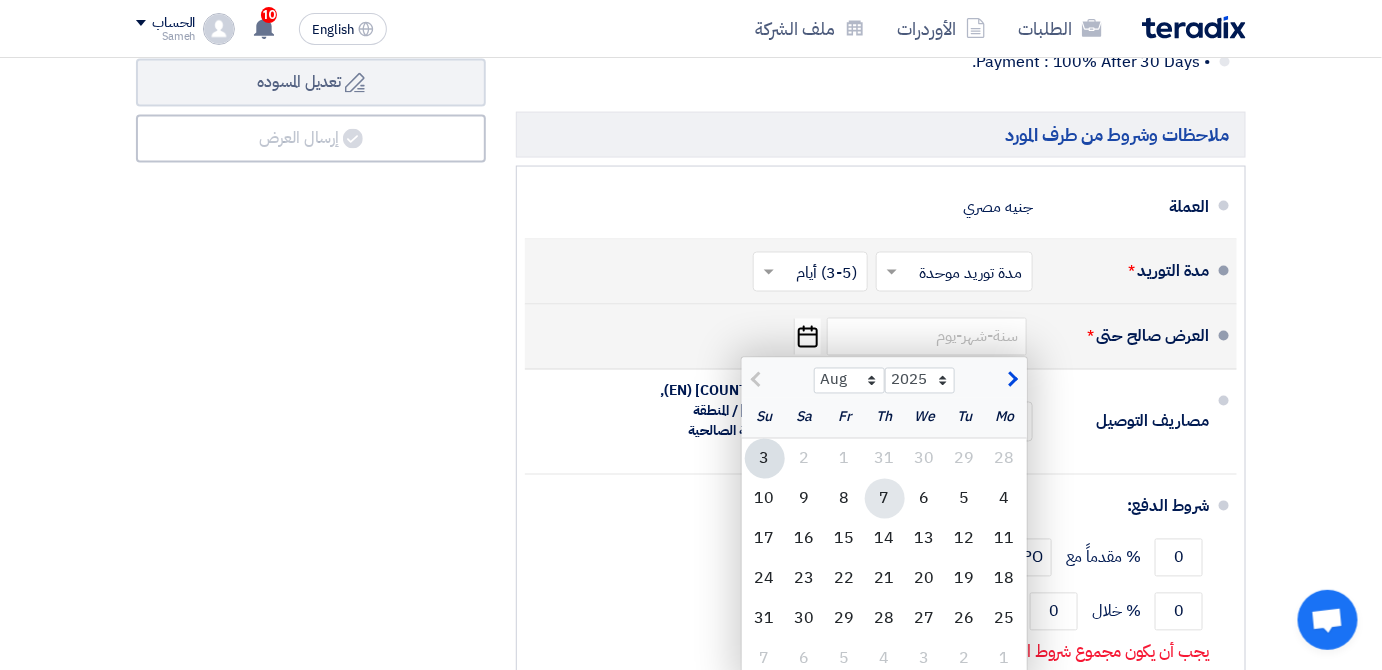 click on "7" 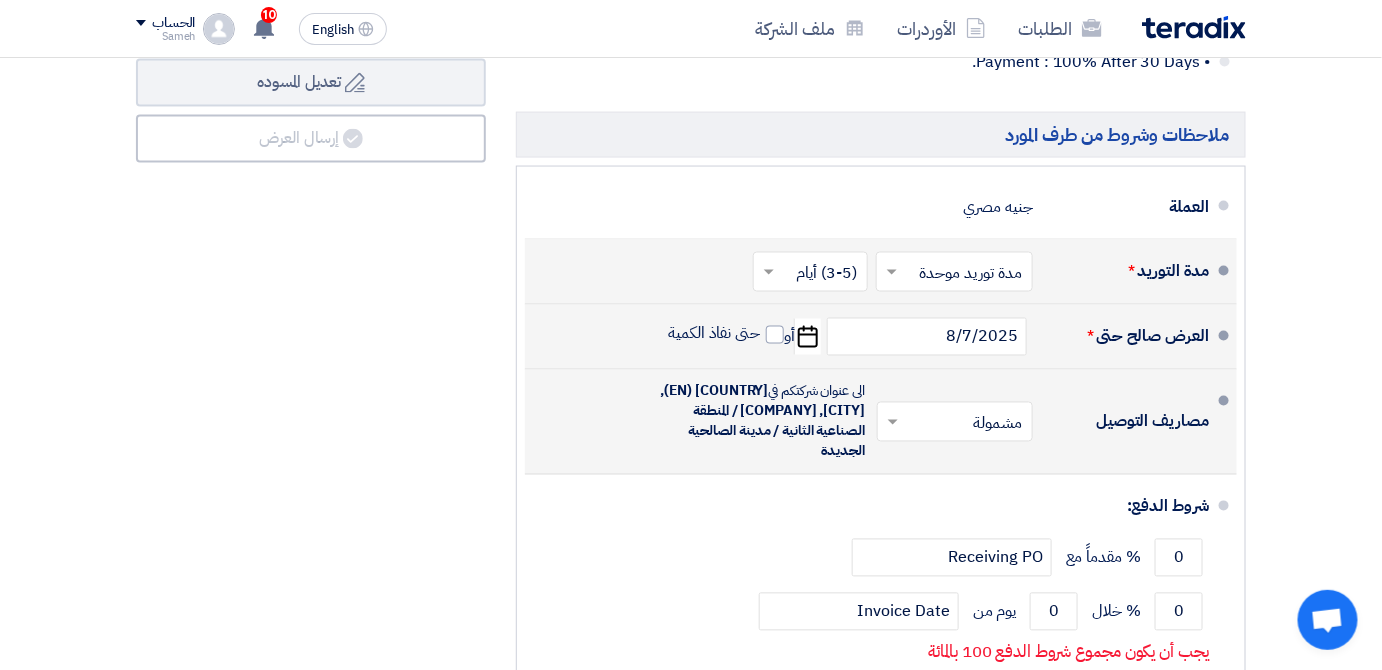 click 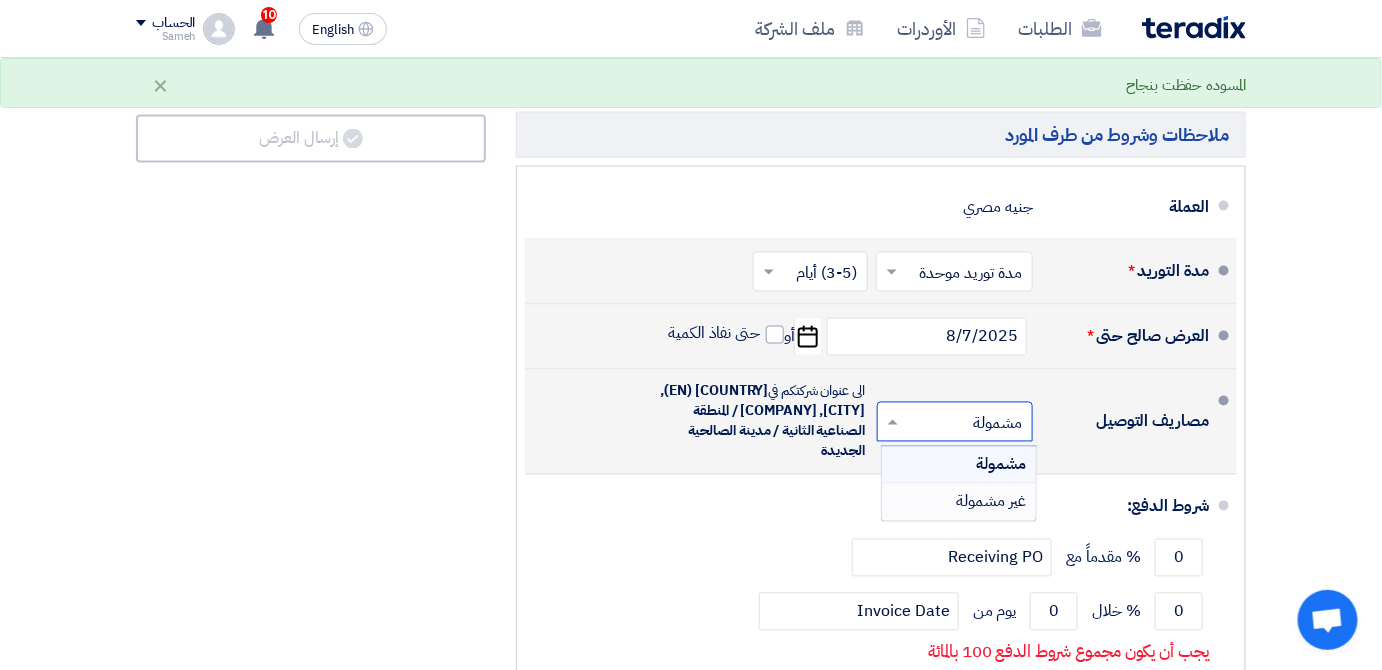click on "غير مشمولة" at bounding box center [991, 502] 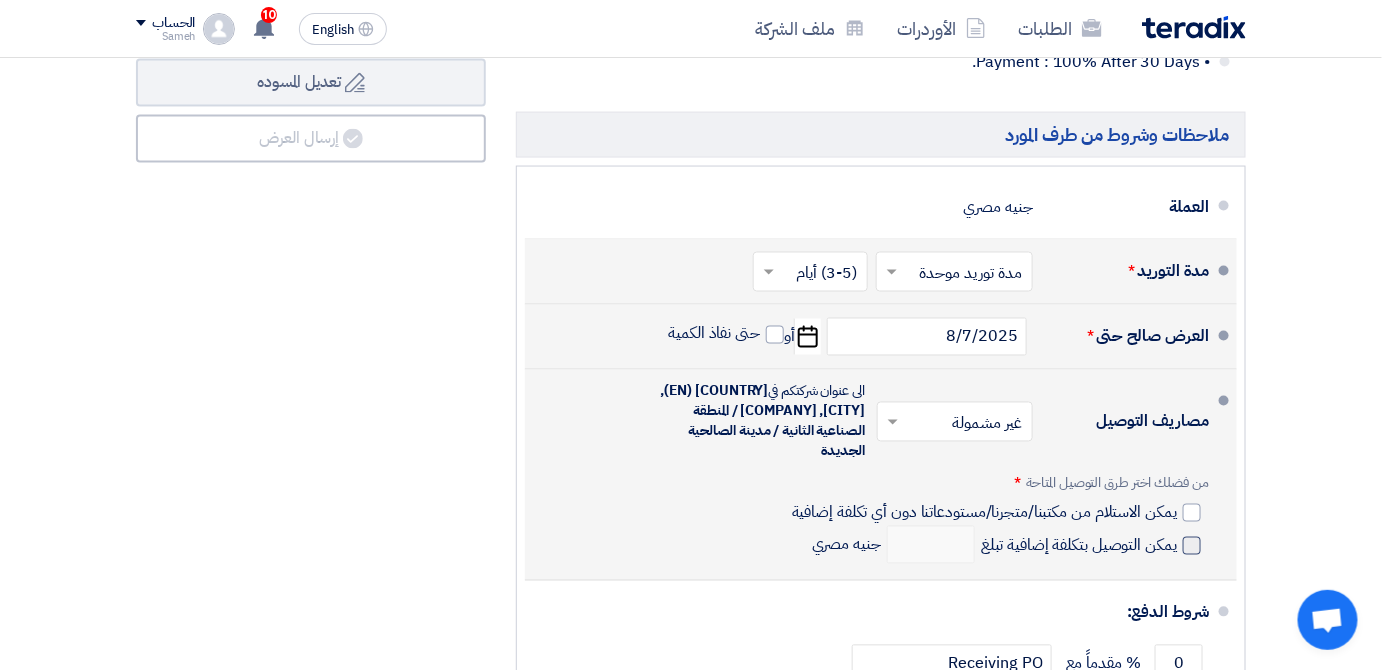 click 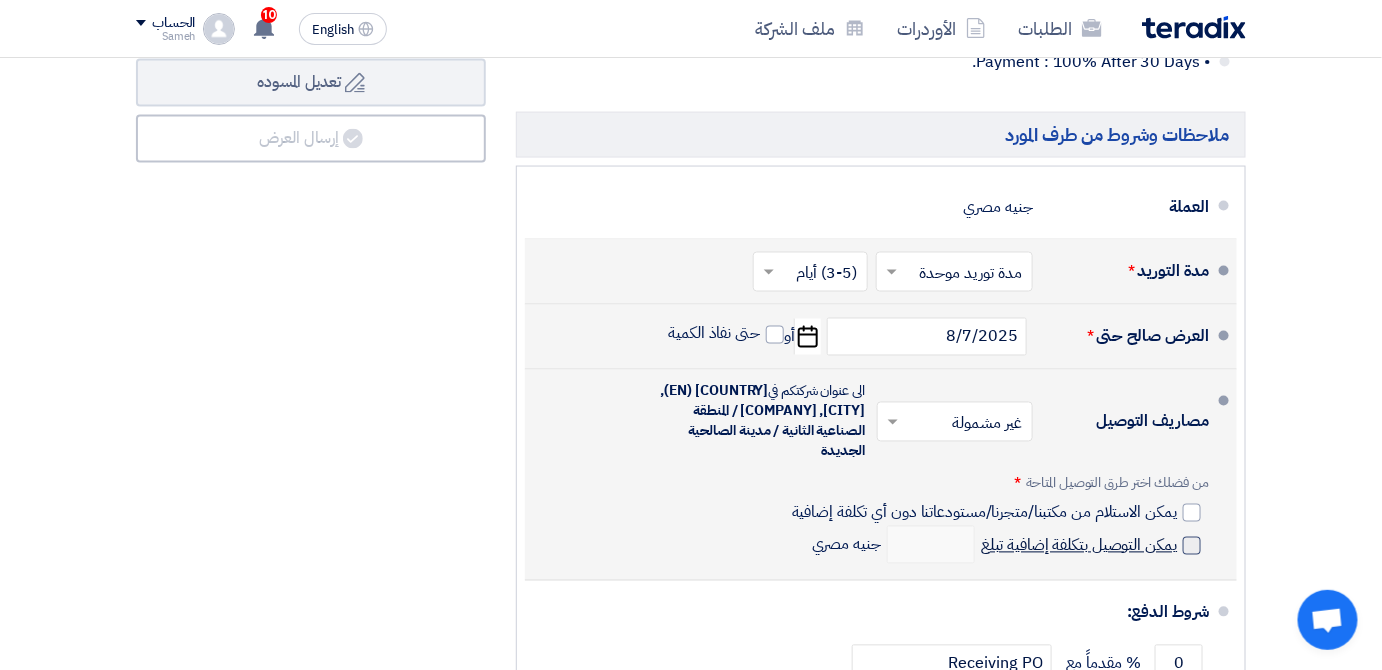 click on "يمكن التوصيل بتكلفة إضافية تبلغ" 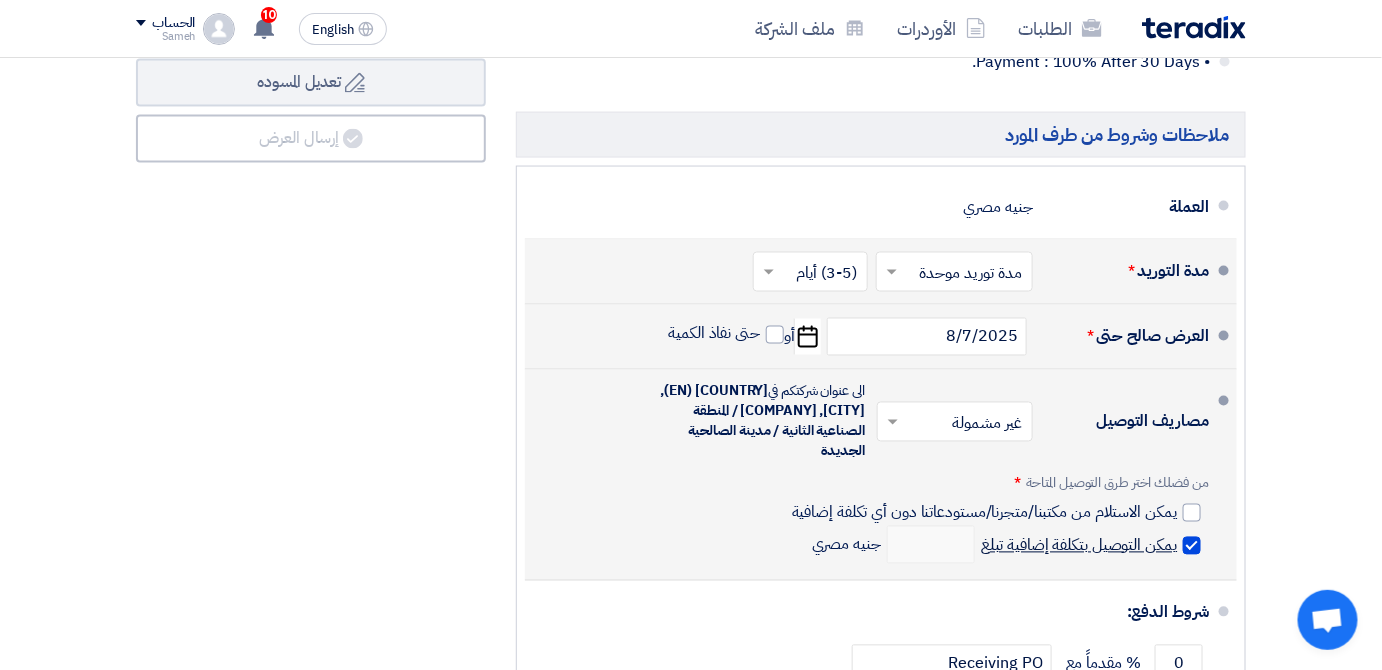 checkbox on "true" 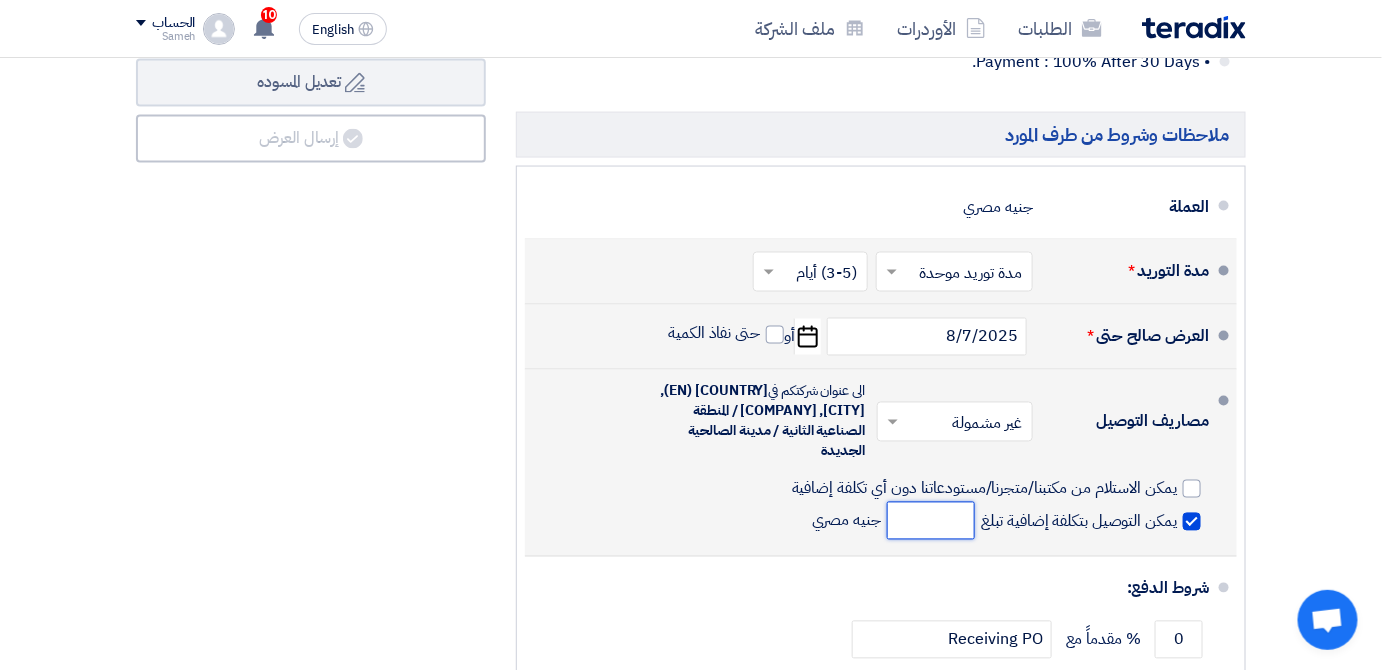click 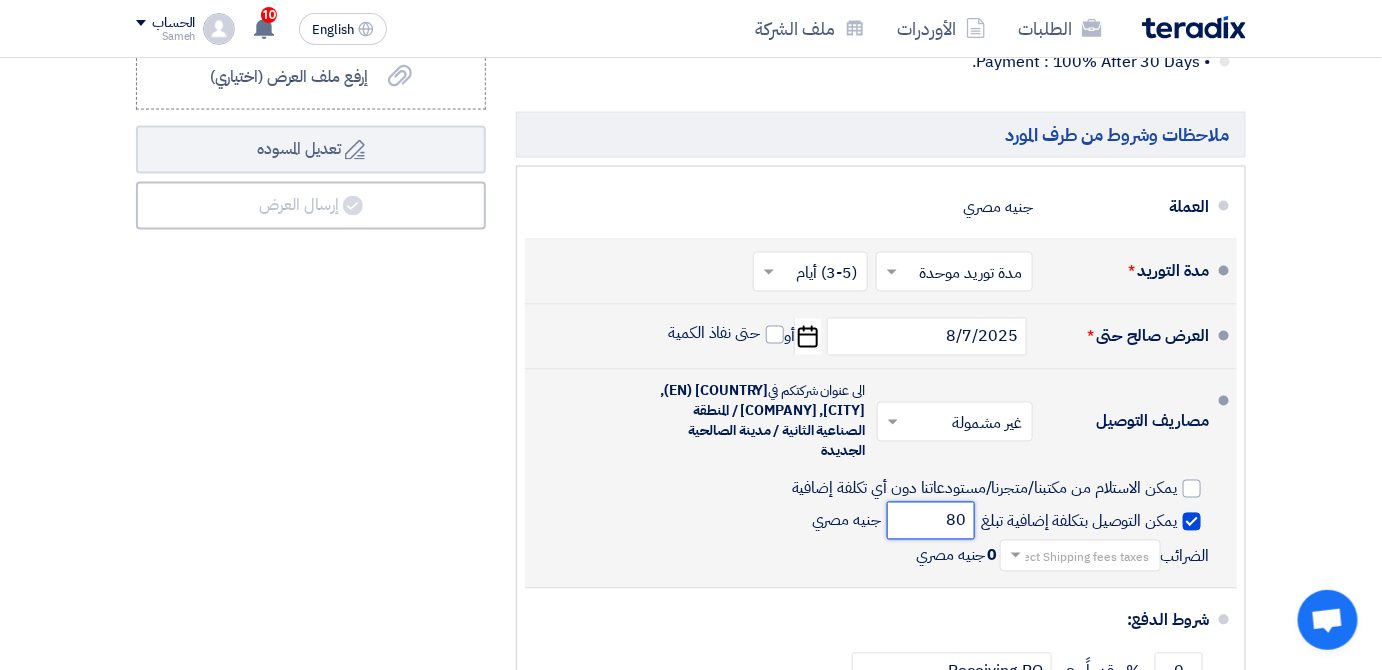 type on "80" 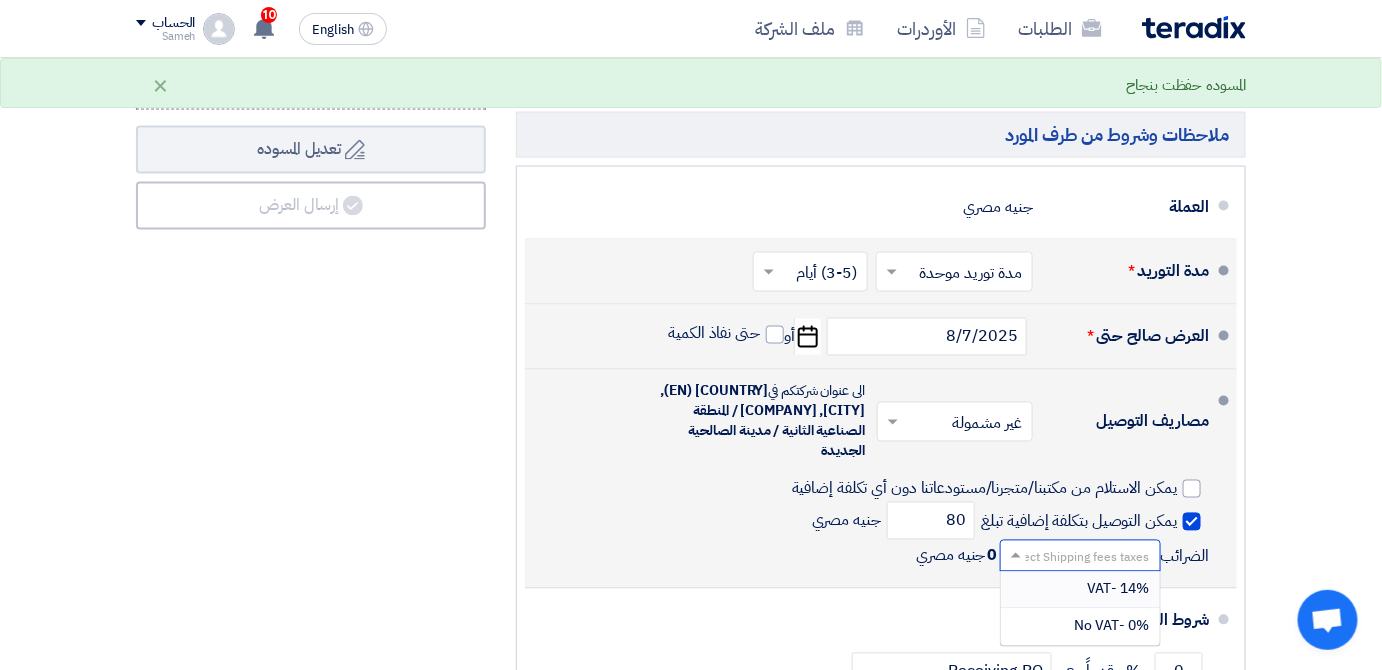 click 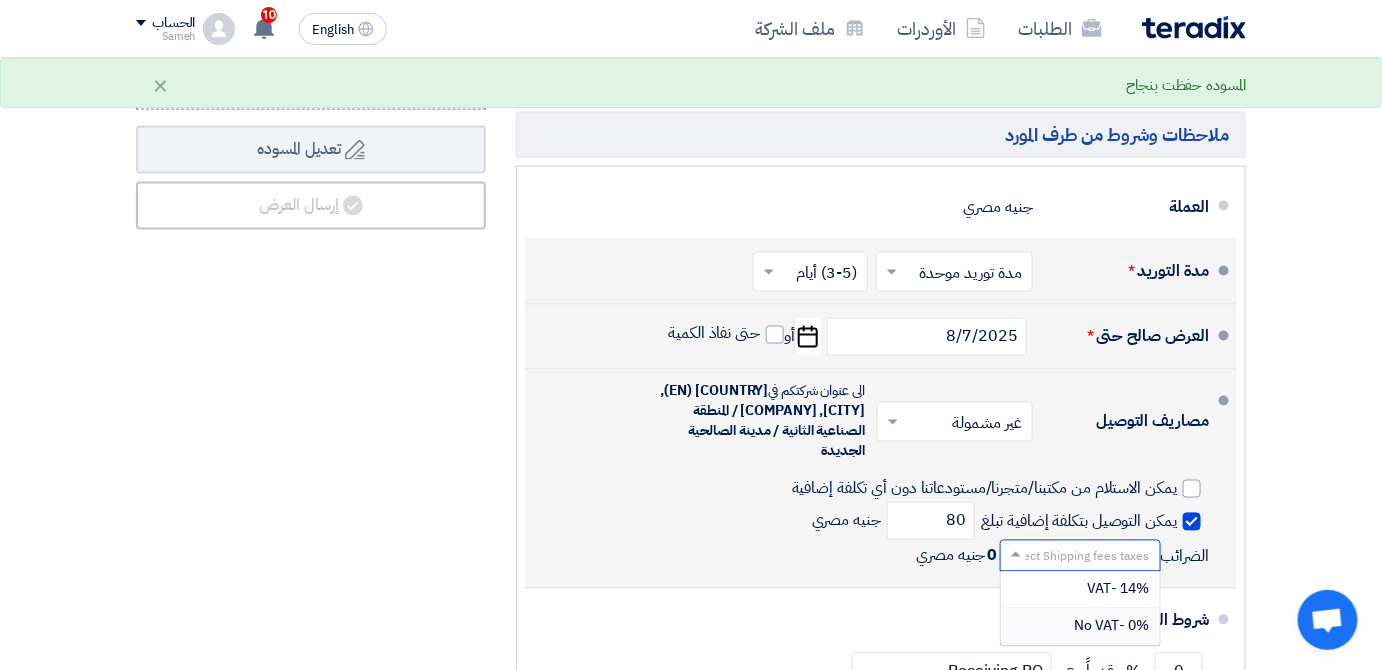 click on "0% -No VAT" at bounding box center [1112, 626] 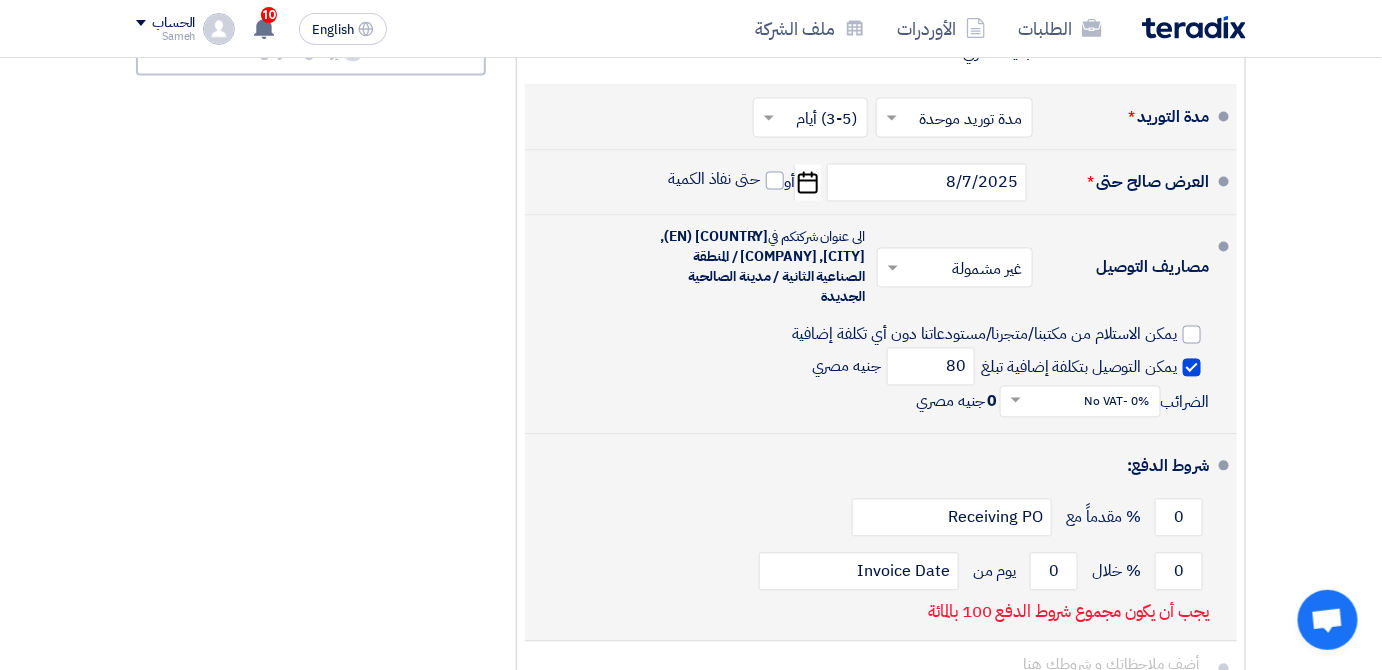 scroll, scrollTop: 1181, scrollLeft: 0, axis: vertical 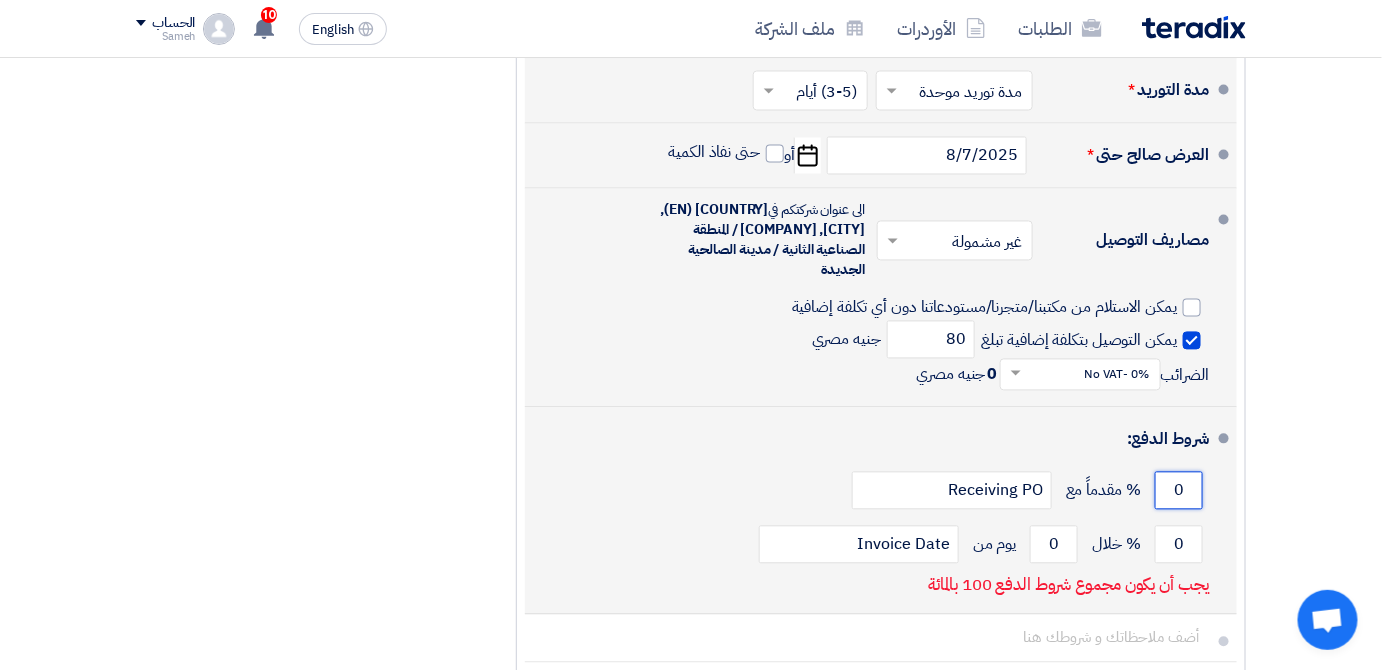 click on "0" 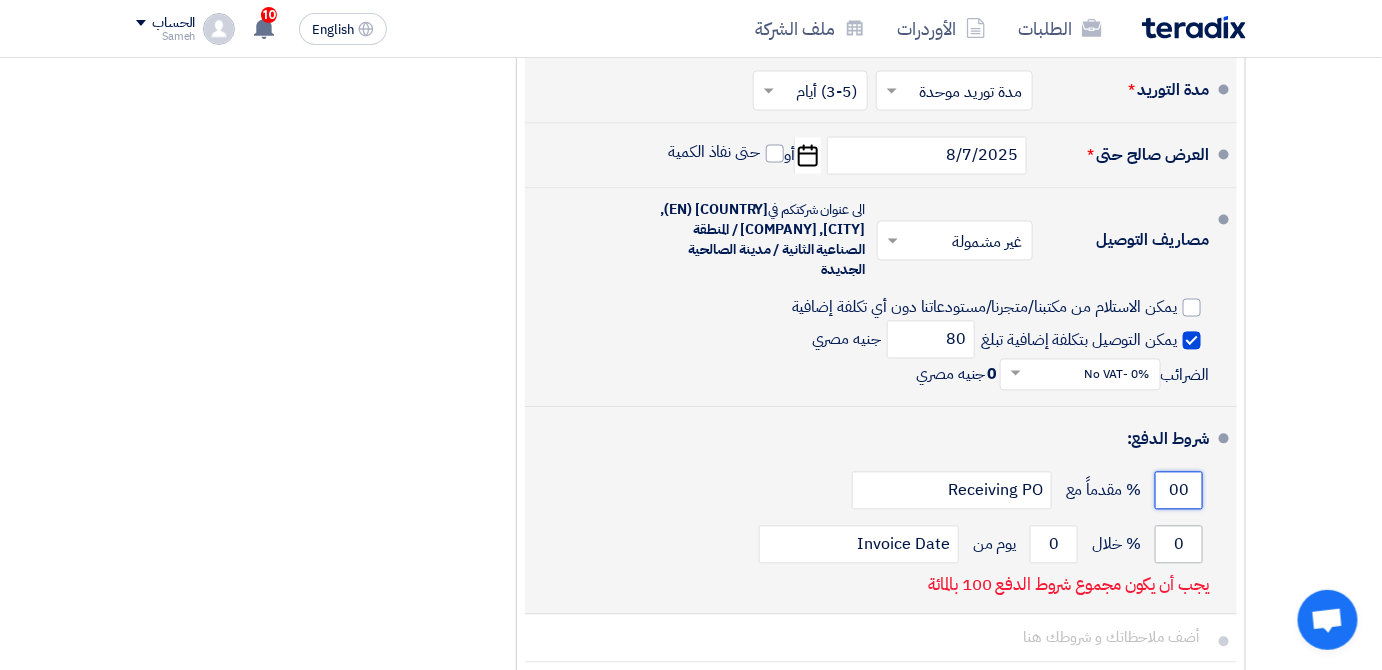 type on "00" 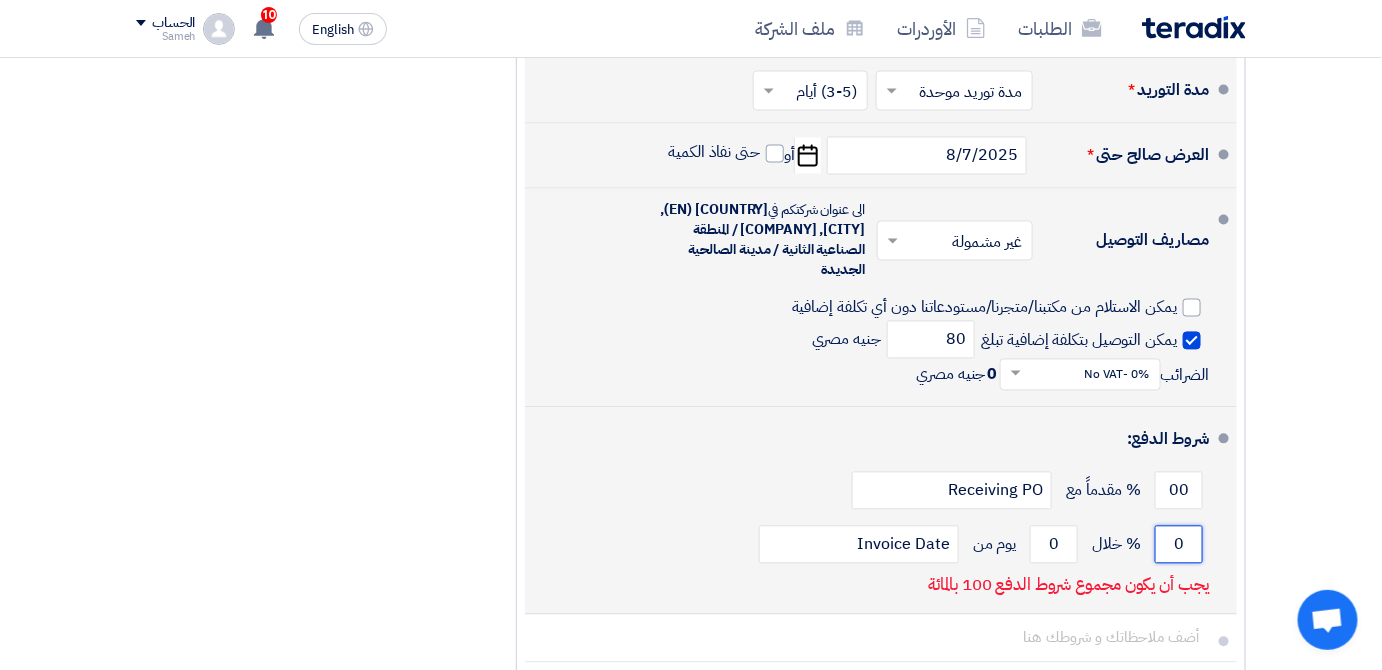 drag, startPoint x: 1191, startPoint y: 554, endPoint x: 1177, endPoint y: 556, distance: 14.142136 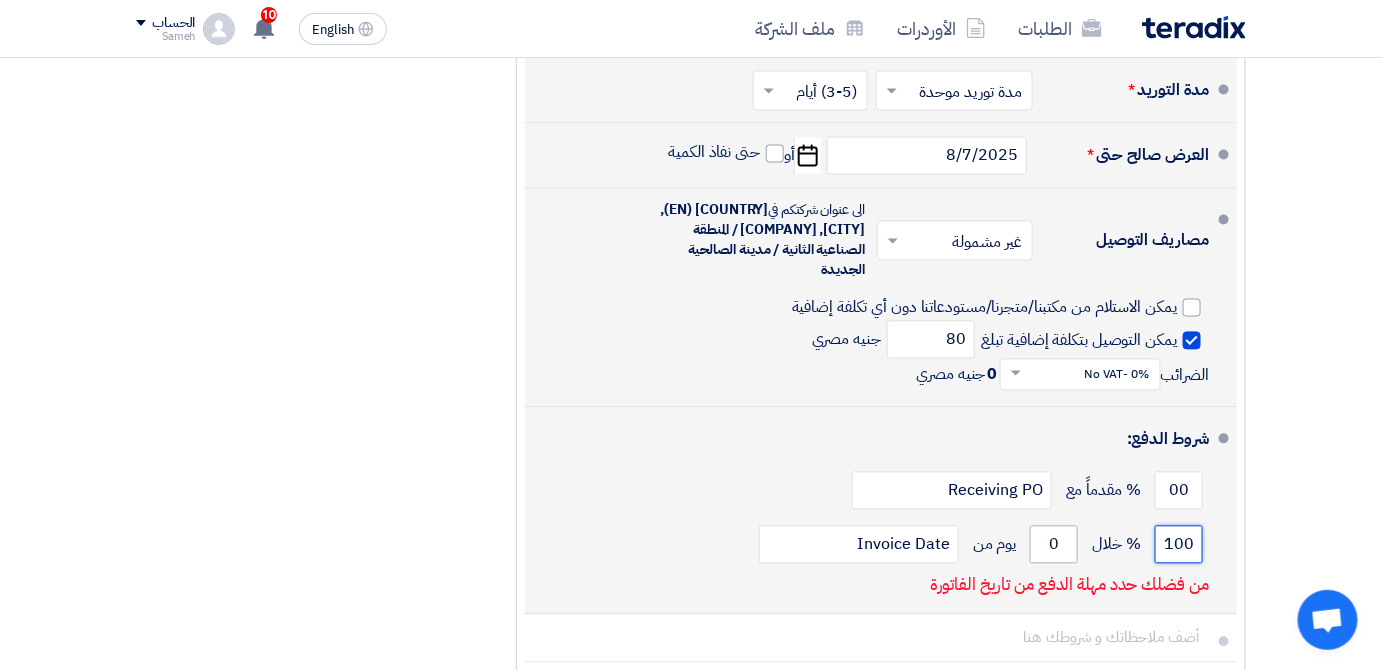 type on "100" 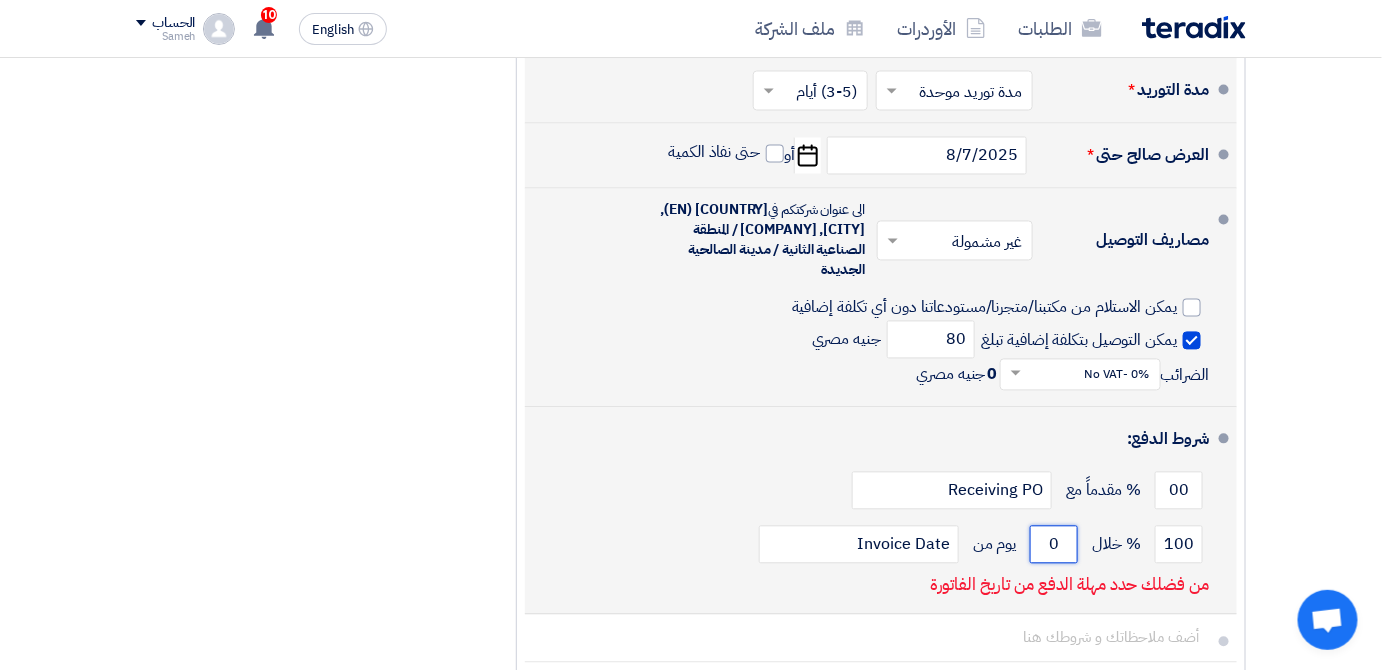 click on "0" 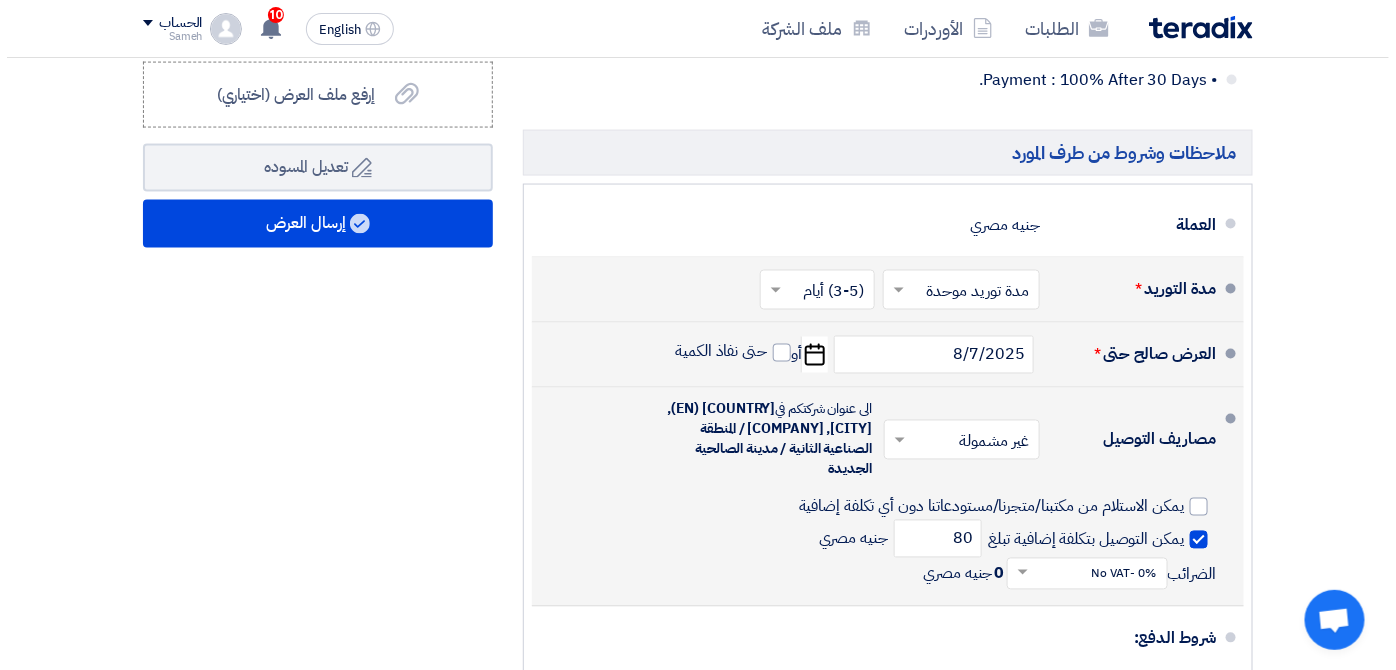 scroll, scrollTop: 818, scrollLeft: 0, axis: vertical 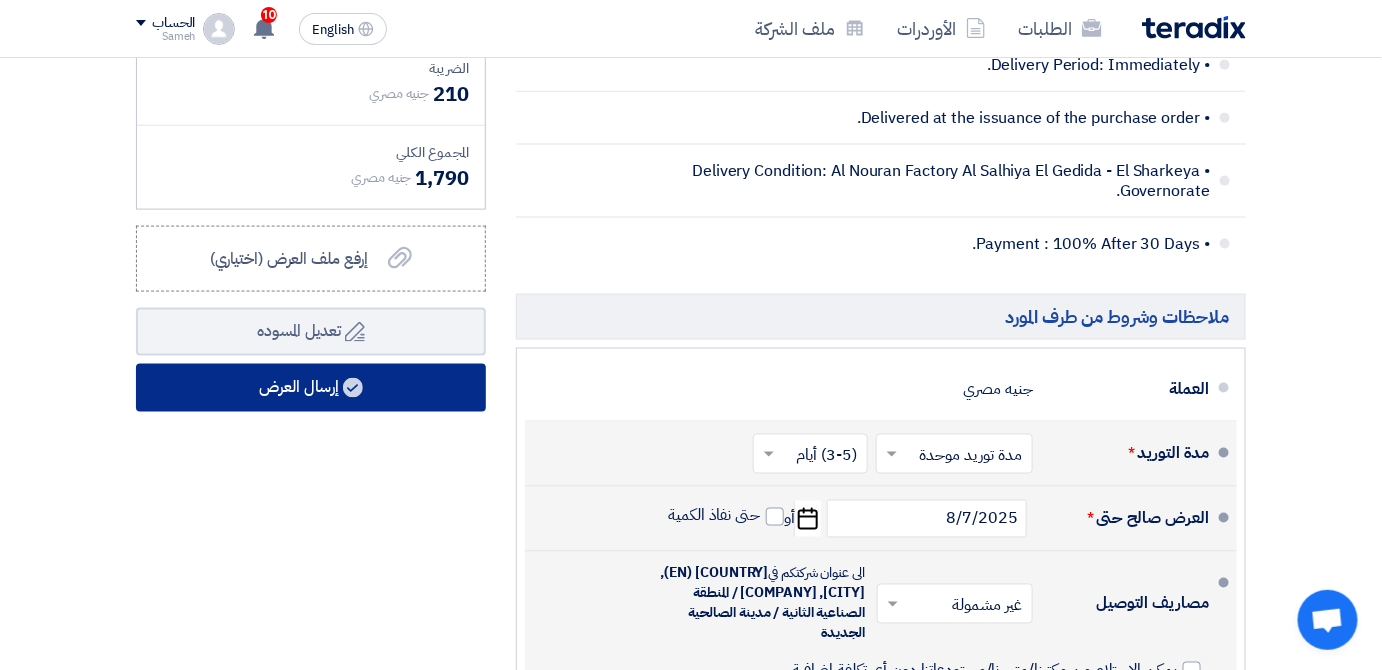 type on "30" 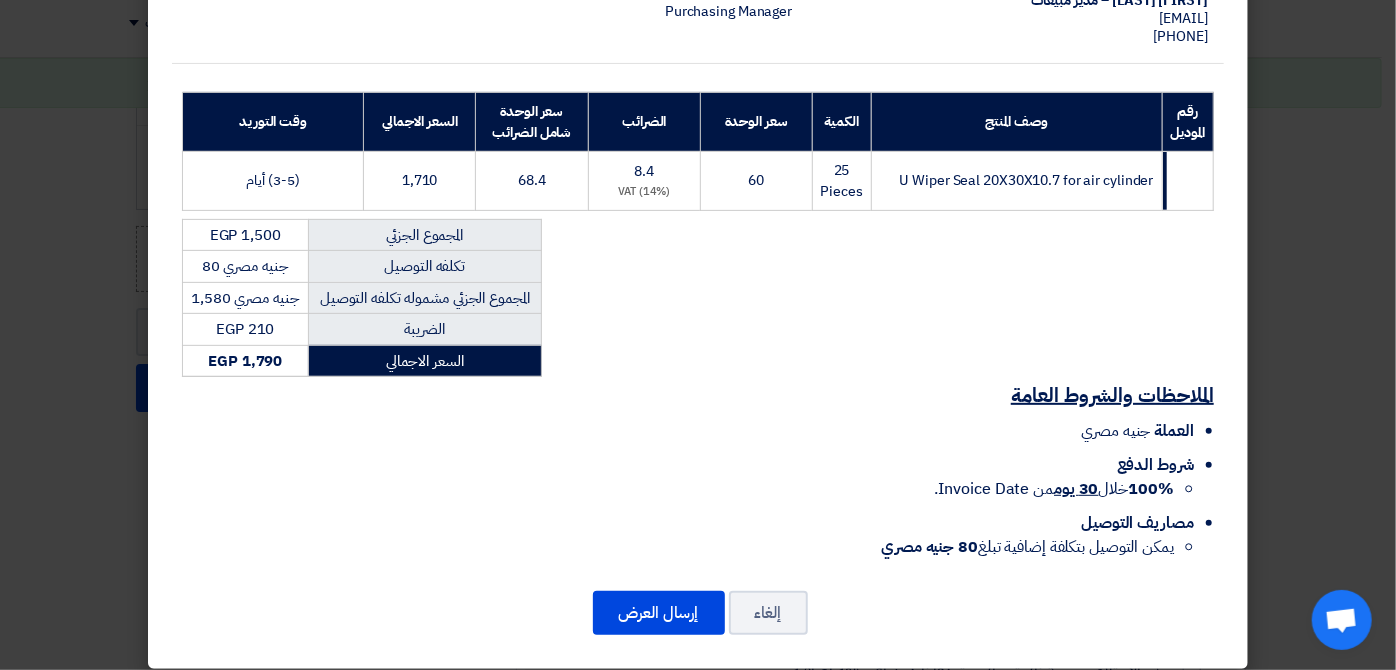 scroll, scrollTop: 285, scrollLeft: 0, axis: vertical 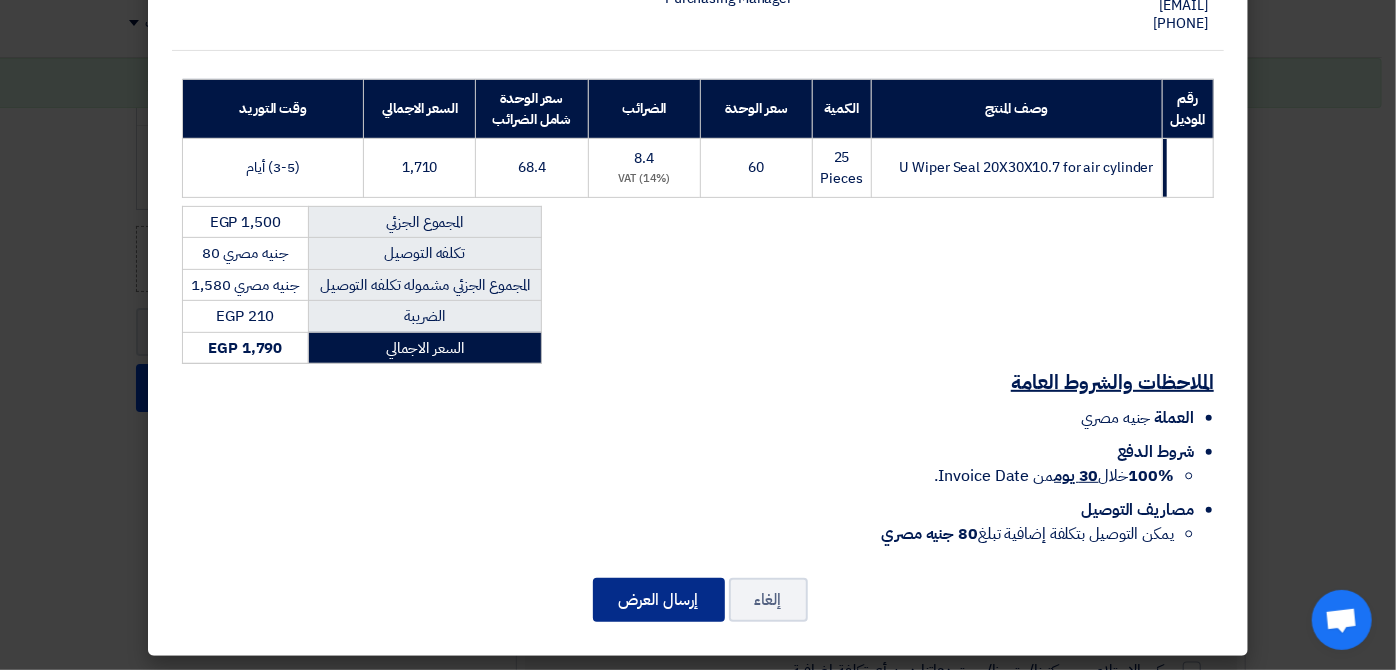 click on "إرسال العرض" 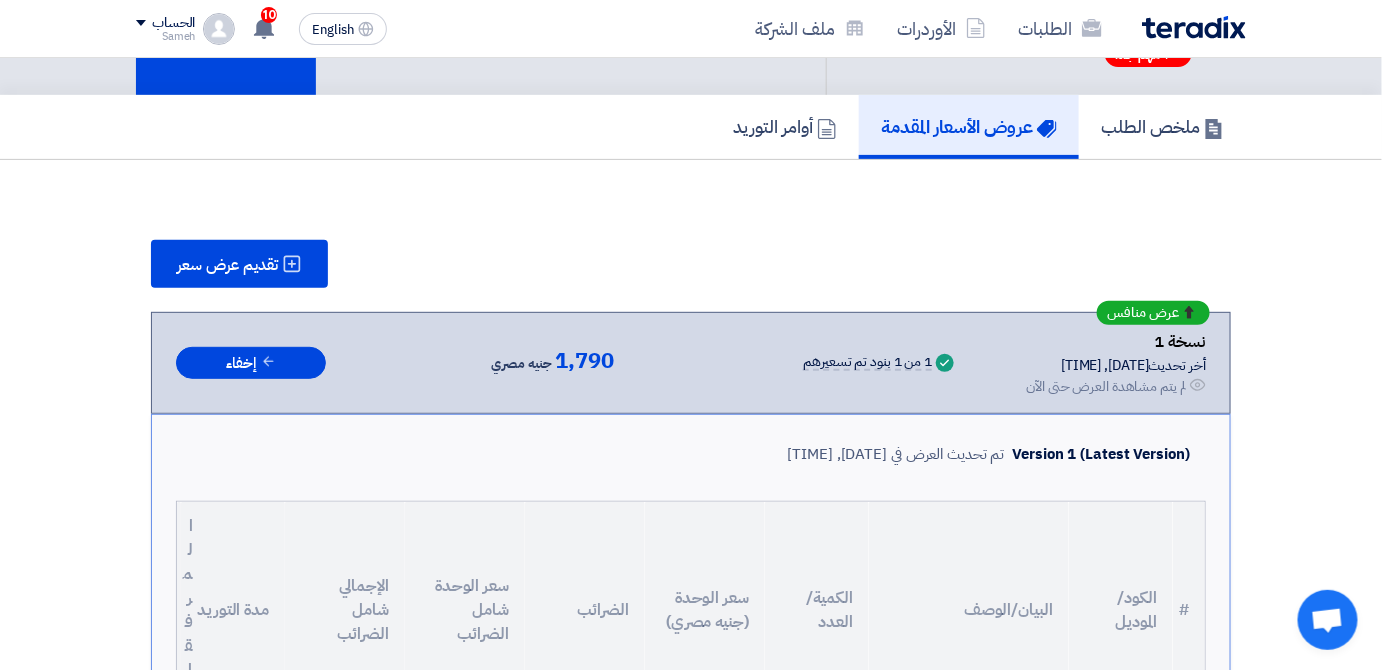 scroll, scrollTop: 0, scrollLeft: 0, axis: both 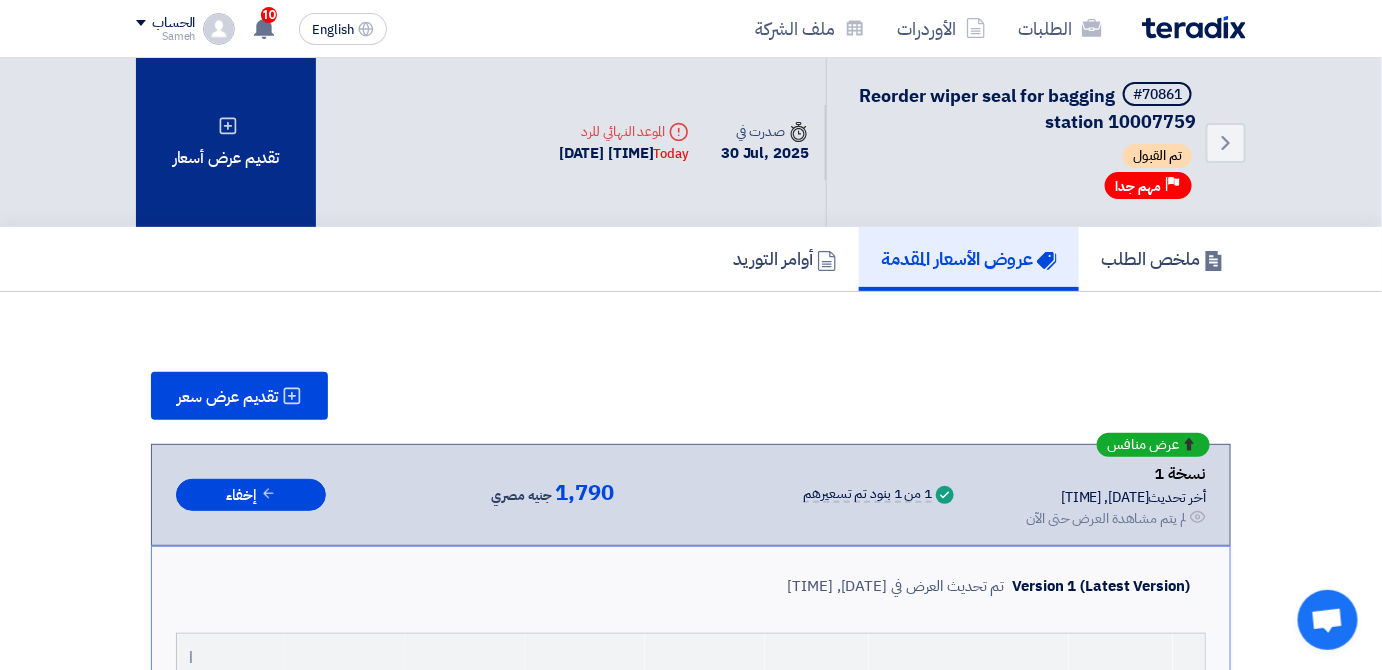 click on "تقديم عرض أسعار" 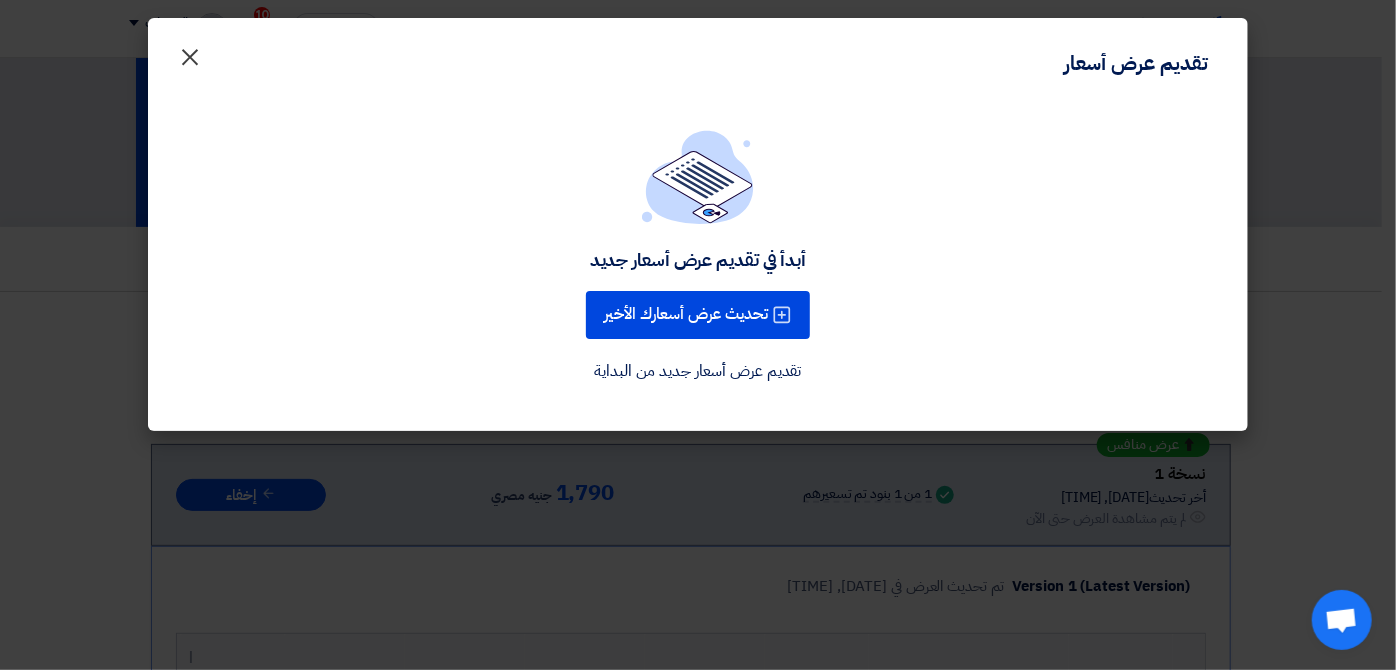 click on "×" 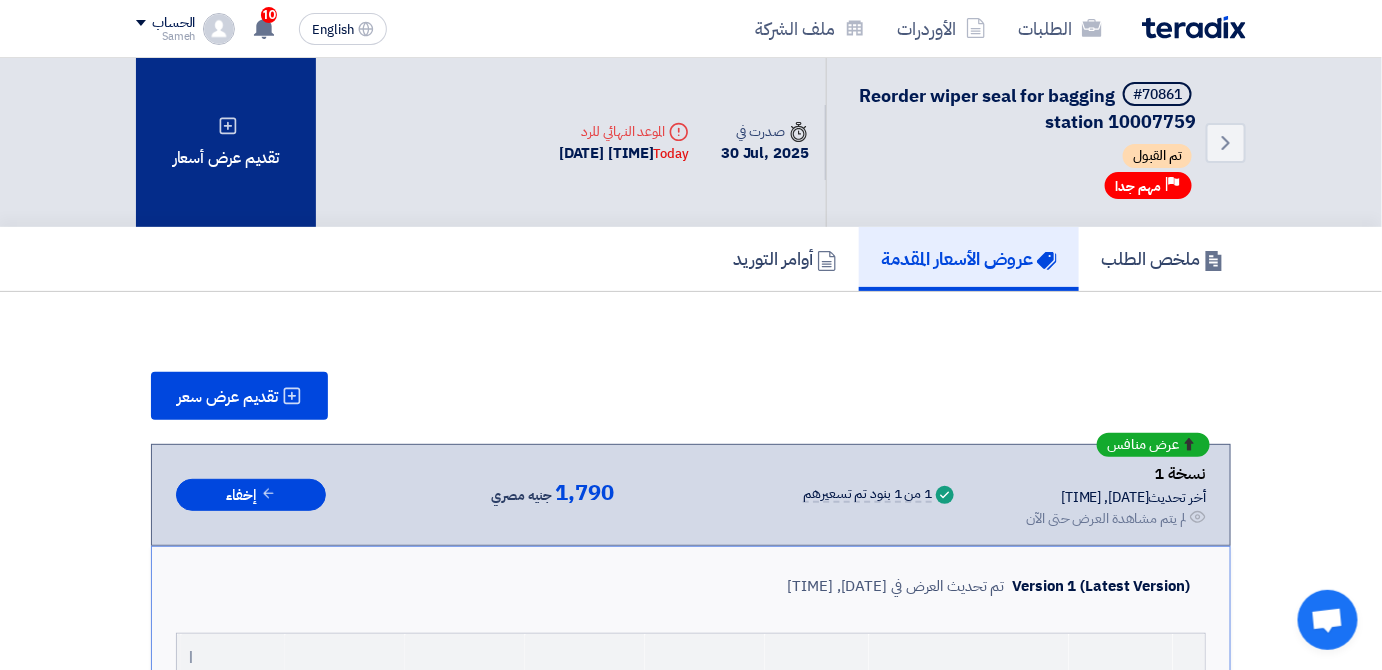 click on "تقديم عرض أسعار" 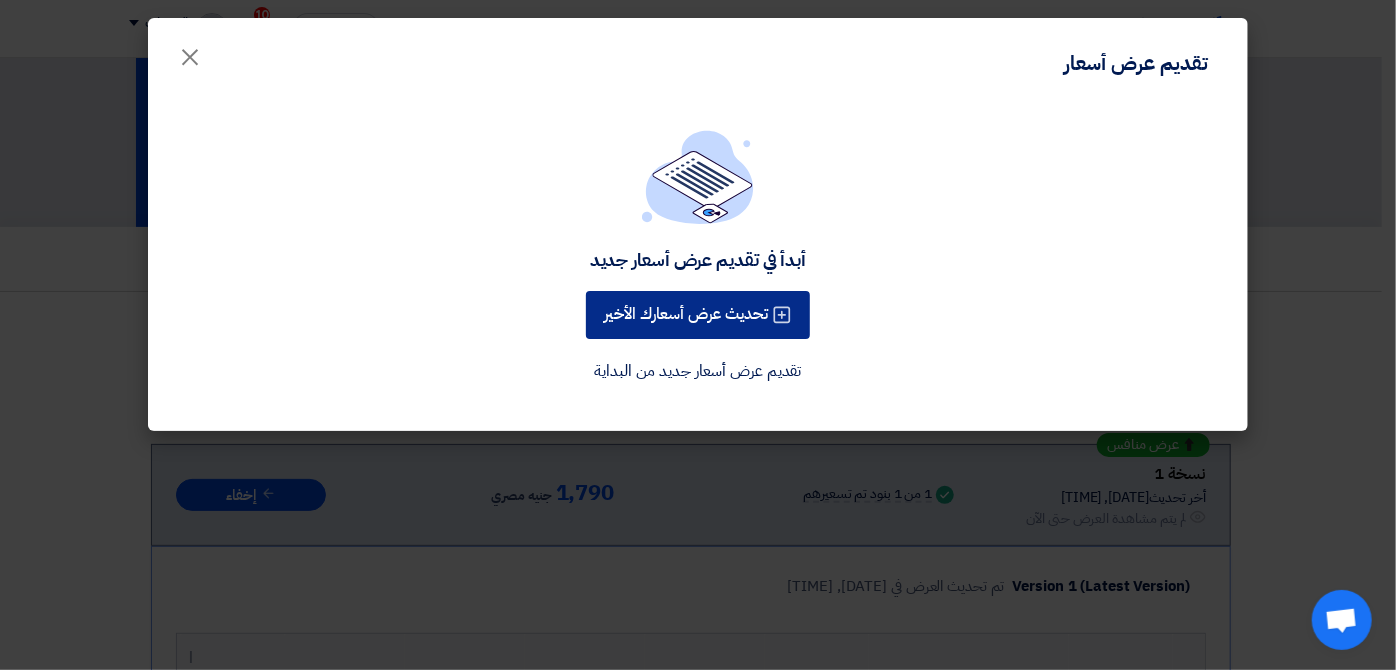 click on "تحديث عرض أسعارك الأخير" 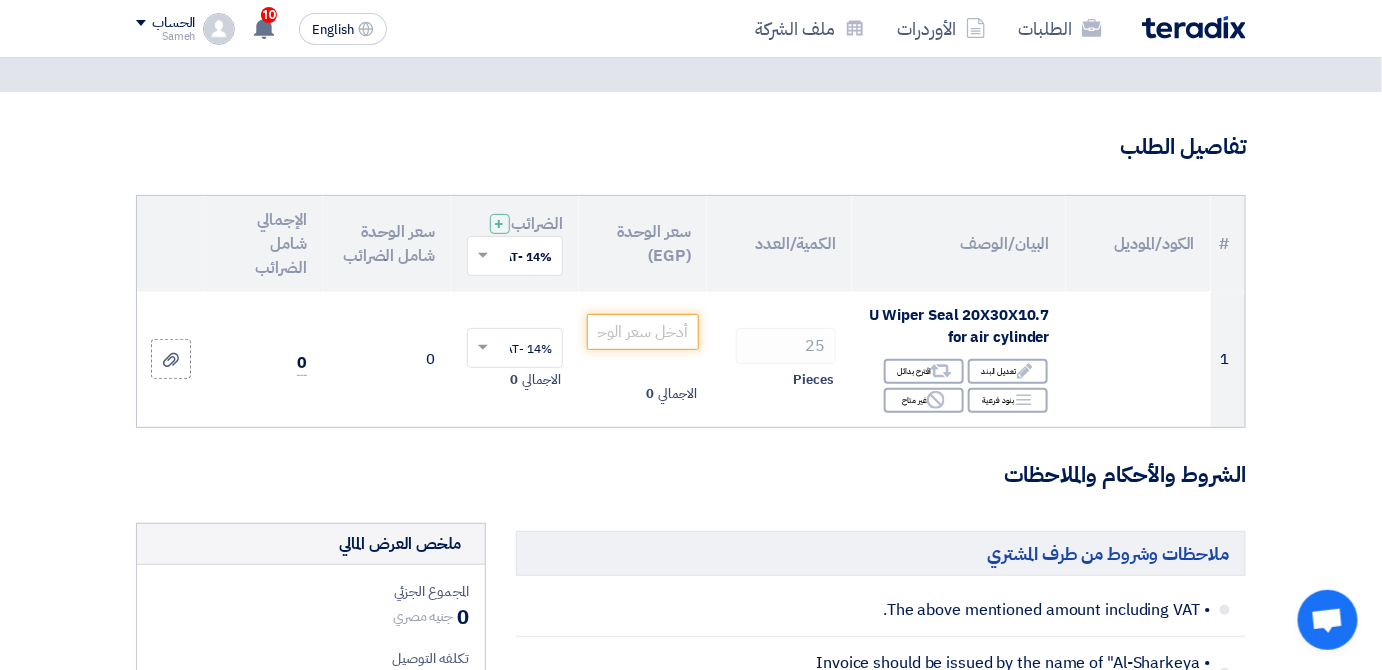 scroll, scrollTop: 0, scrollLeft: 0, axis: both 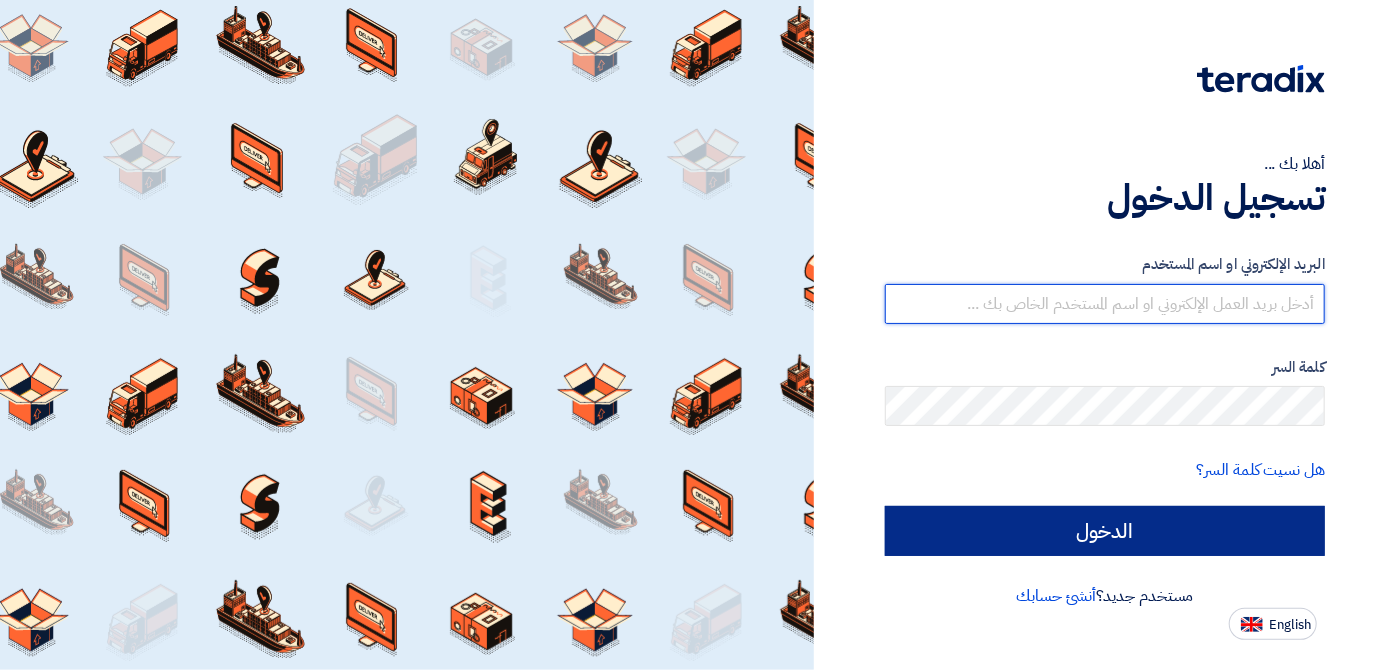 type on "sales@poweroilseal.com" 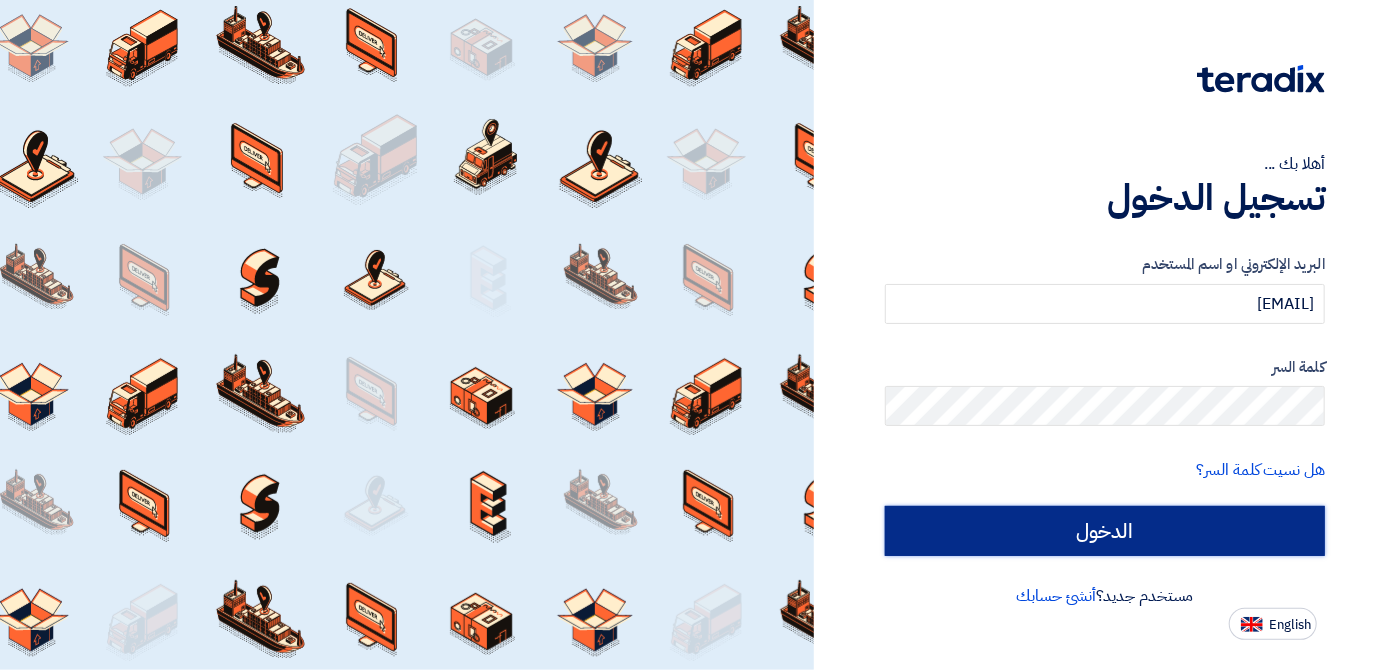 click on "الدخول" 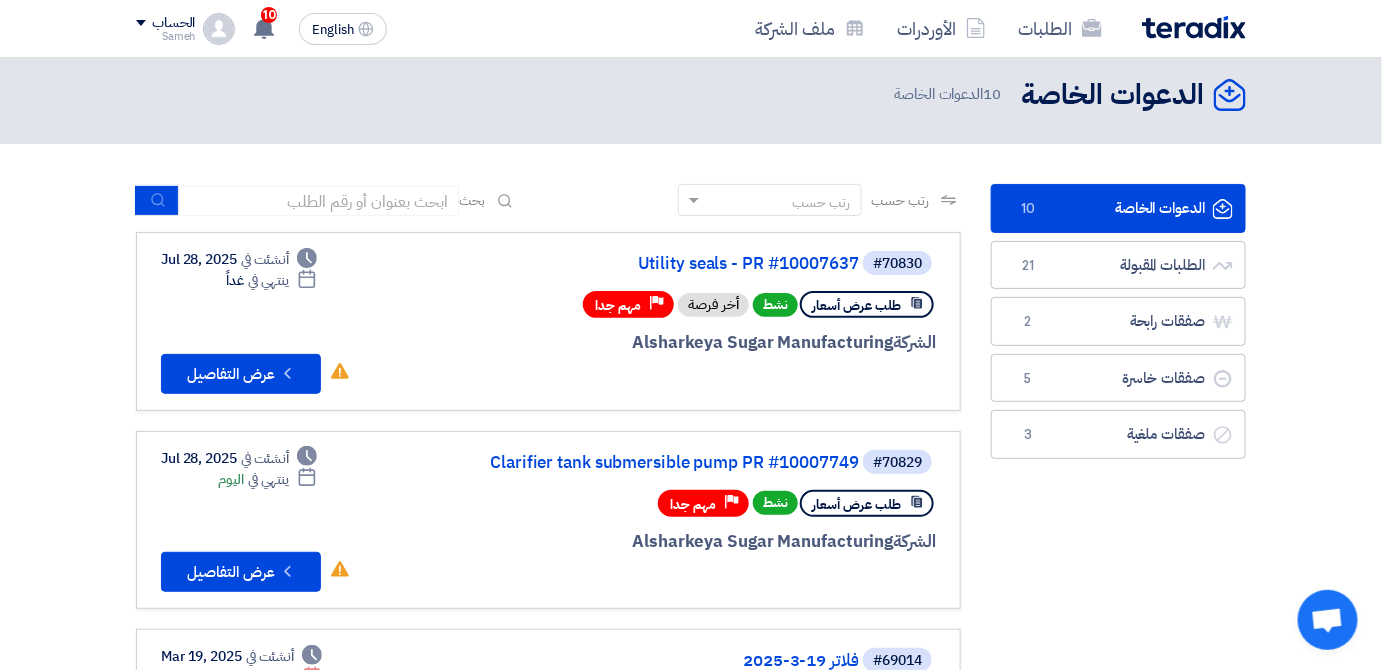 scroll, scrollTop: 0, scrollLeft: 0, axis: both 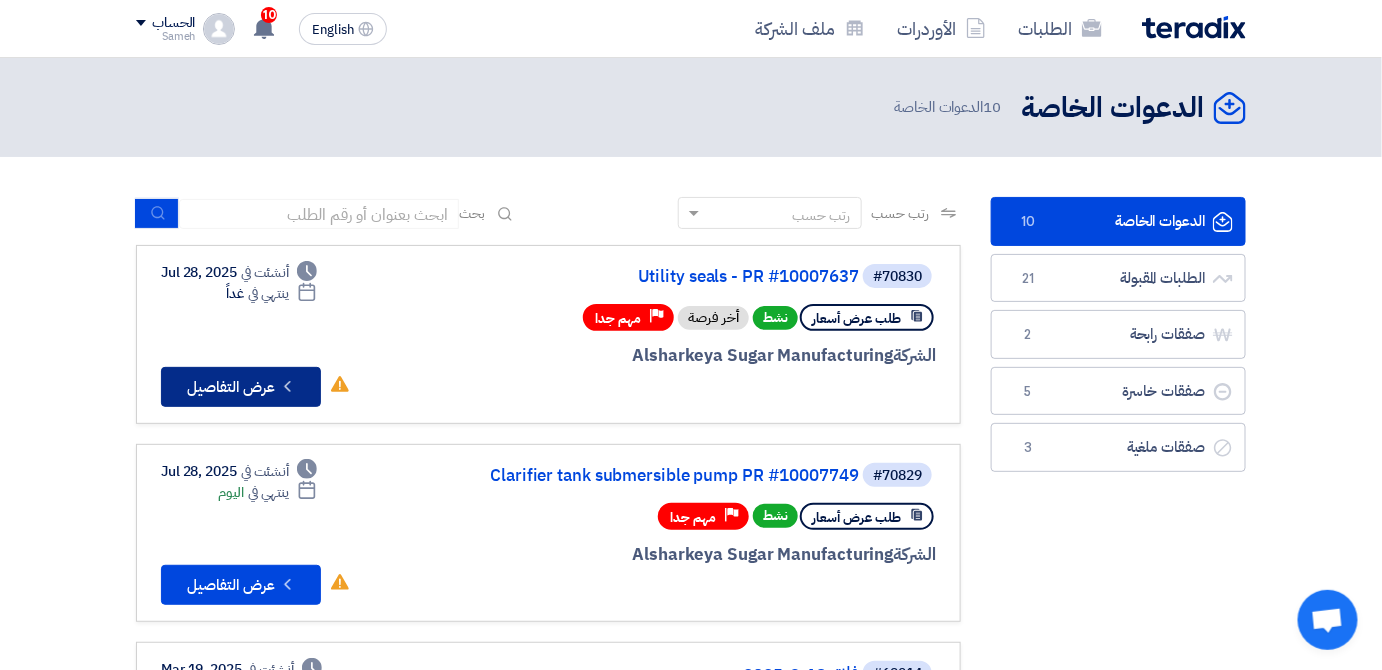 click on "Check details
عرض التفاصيل" 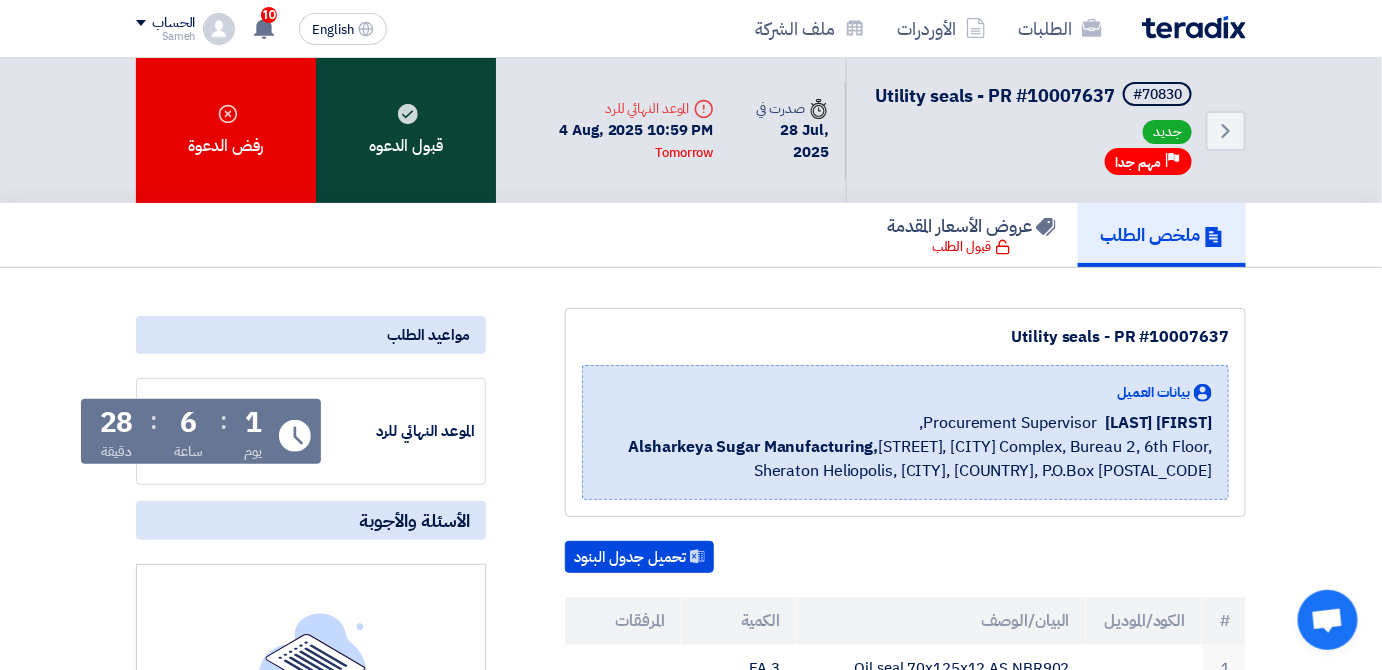 click on "قبول الدعوه" 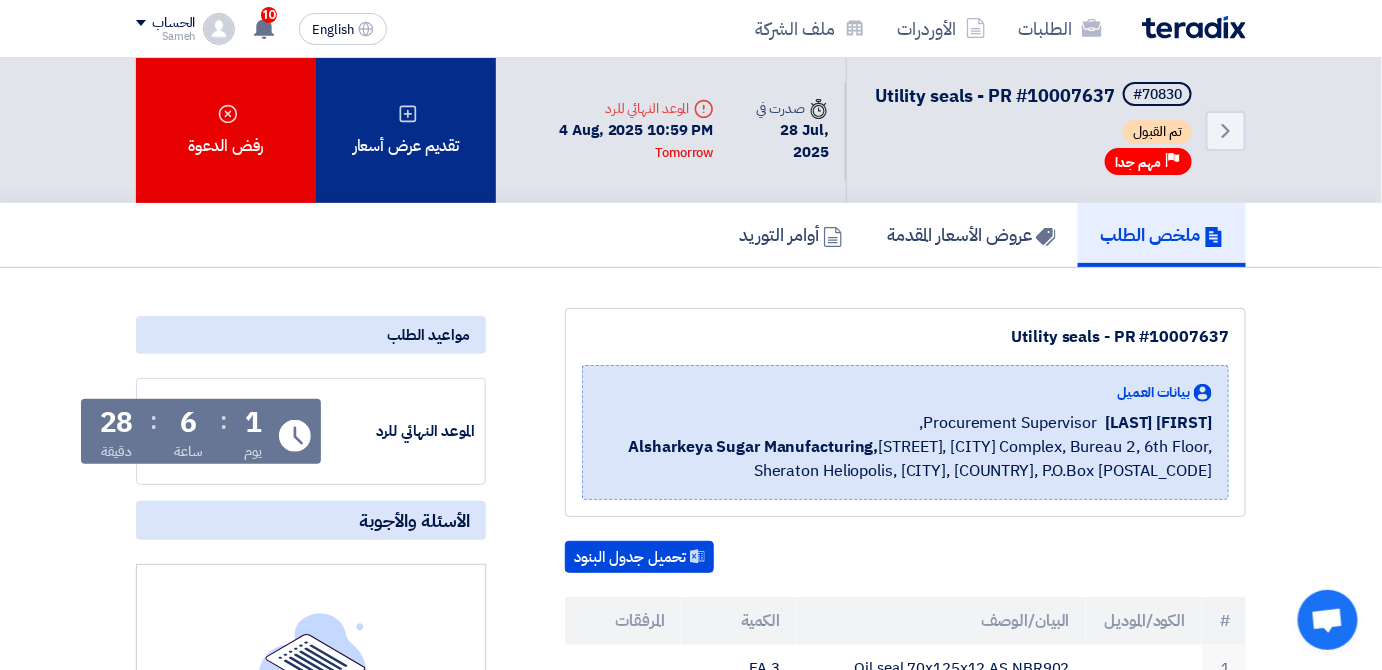 click on "تقديم عرض أسعار" 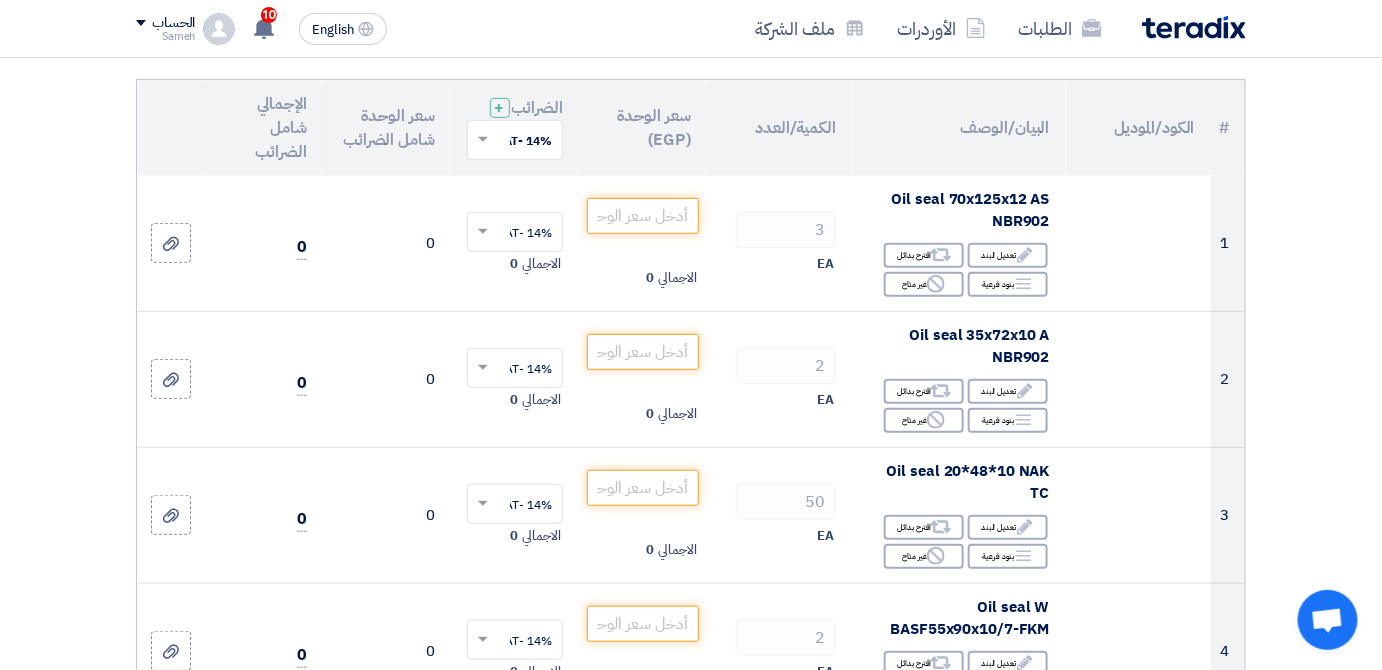 scroll, scrollTop: 272, scrollLeft: 0, axis: vertical 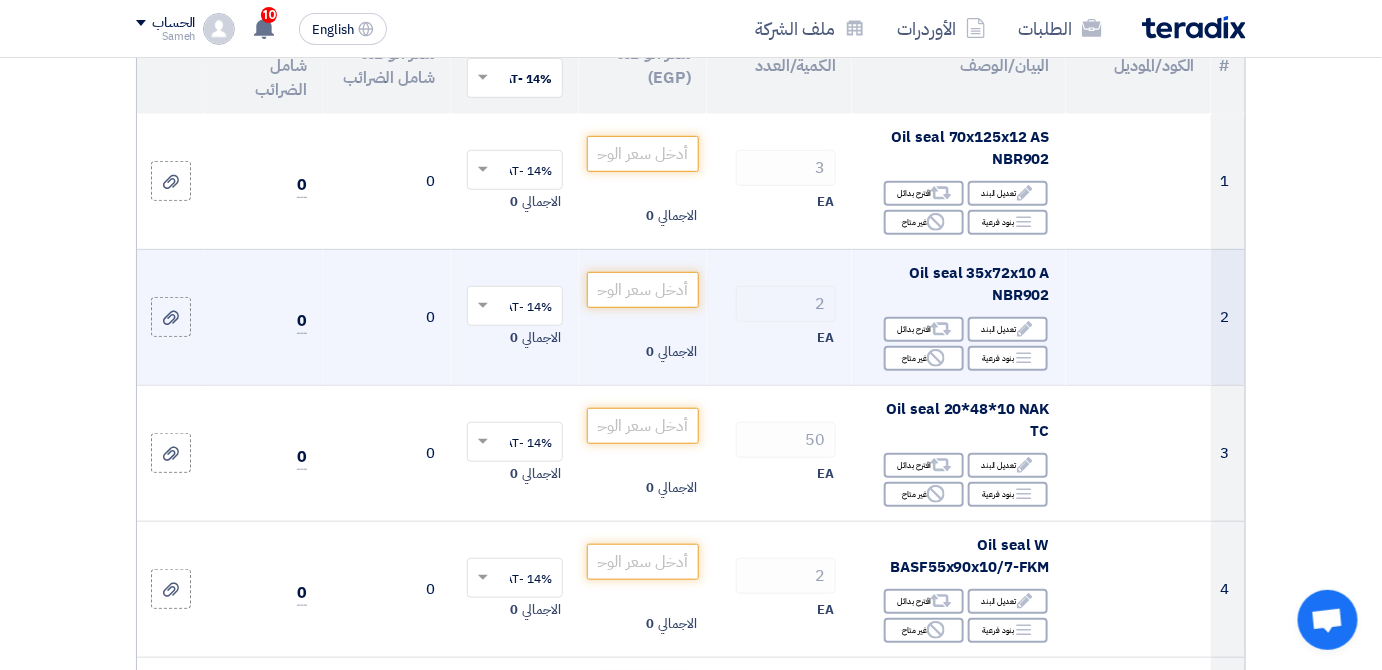 click on "2
EA" 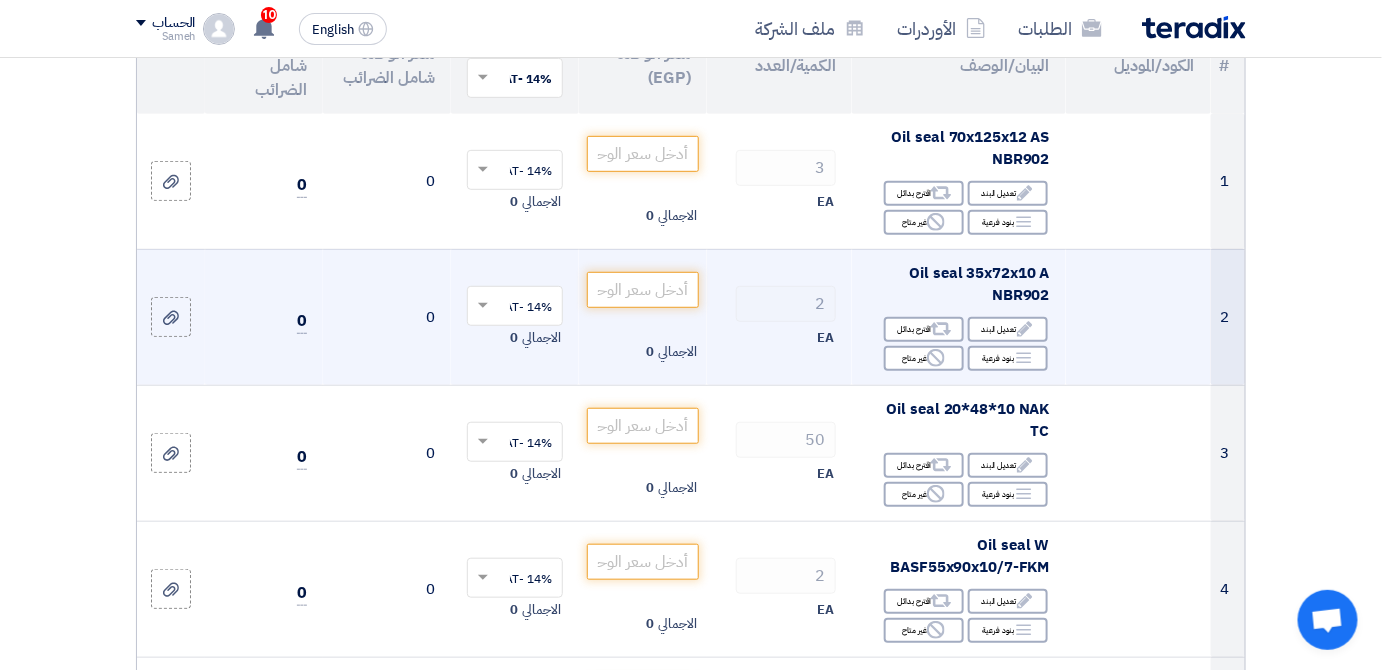 click on "2
EA" 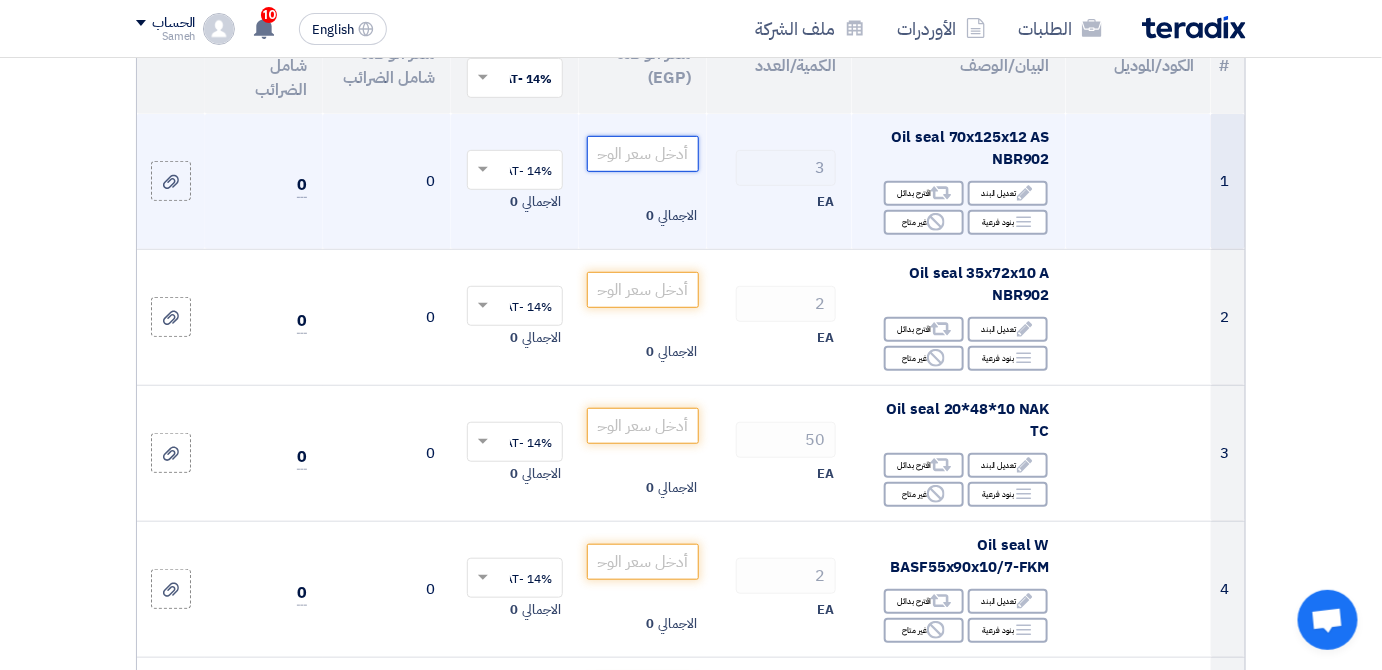 click 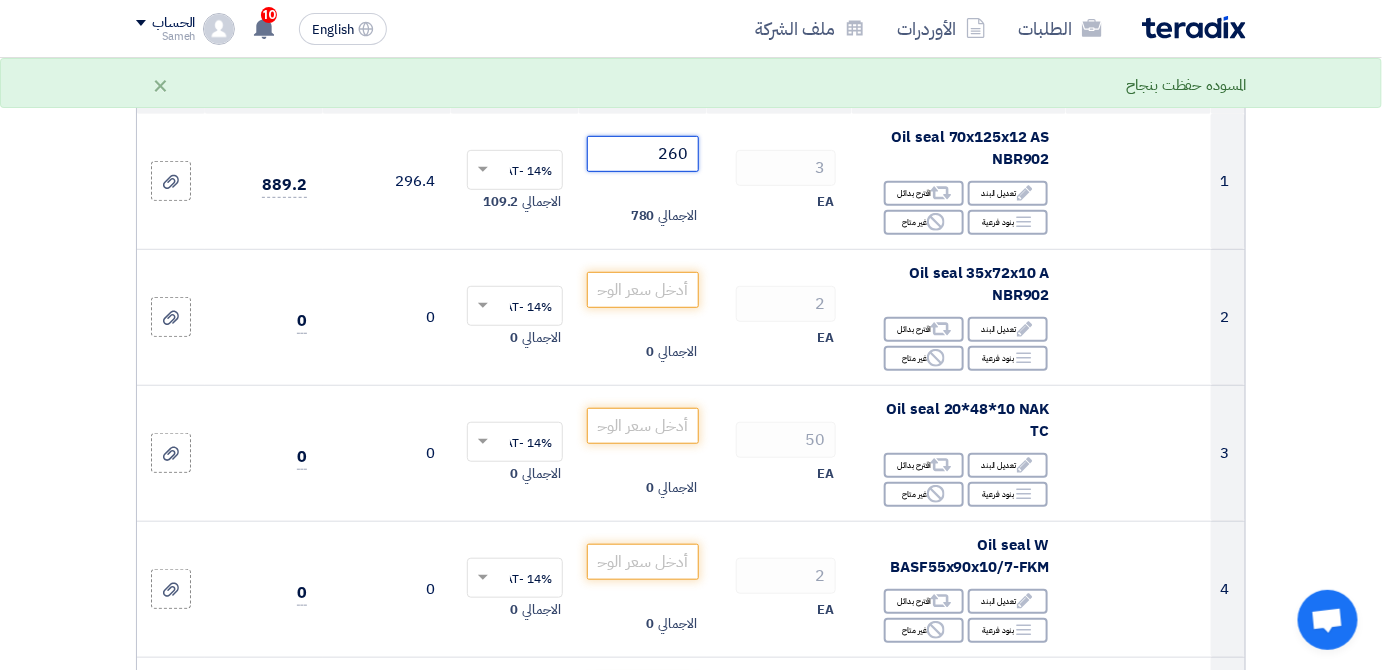 type on "260" 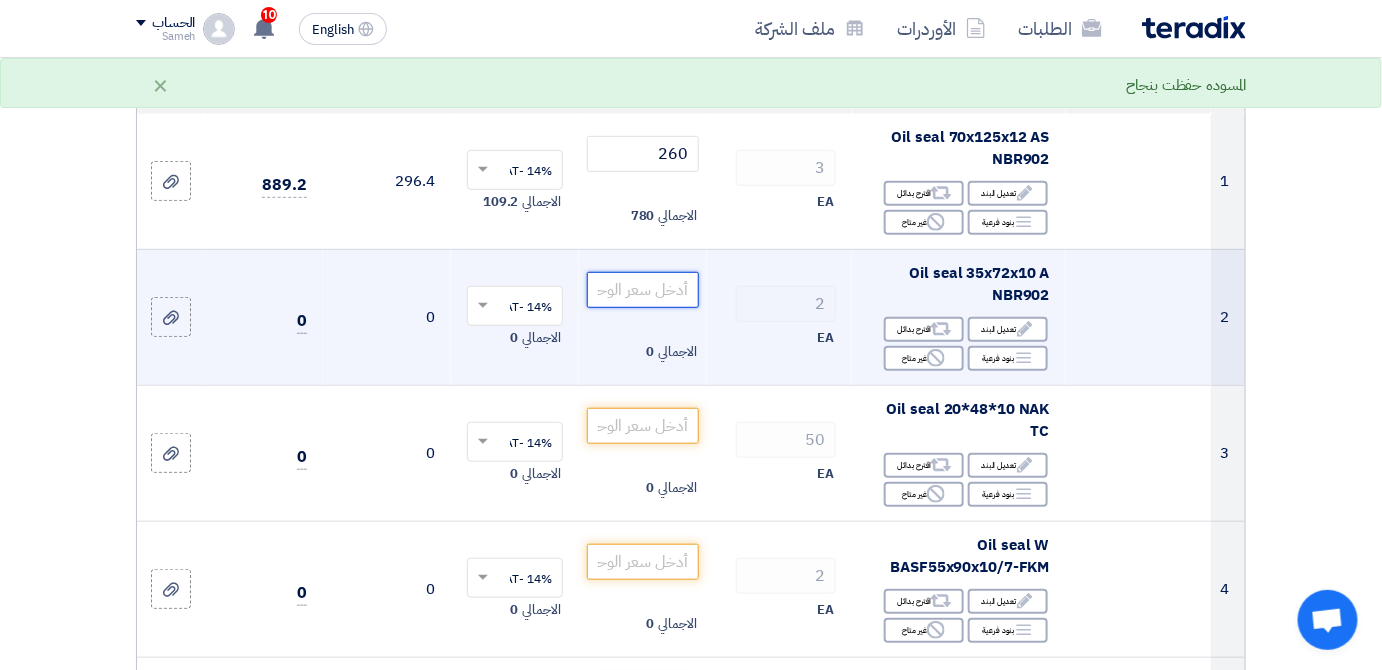 click 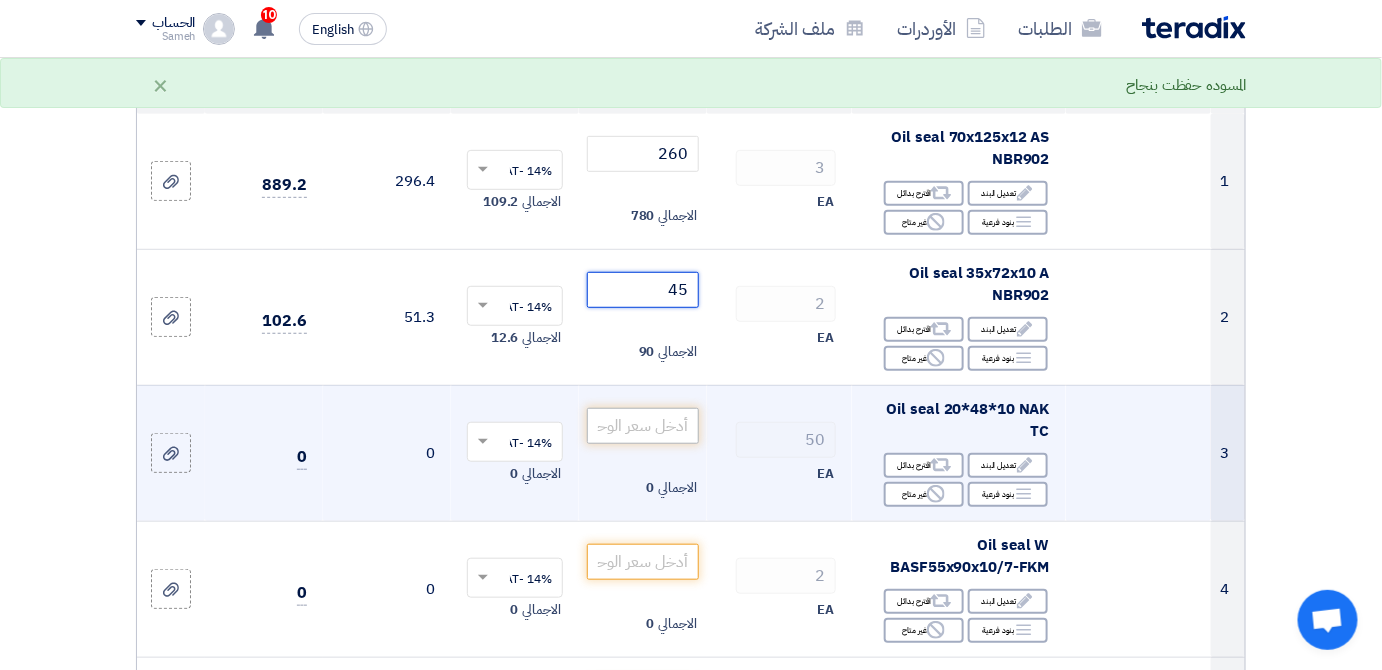 type on "45" 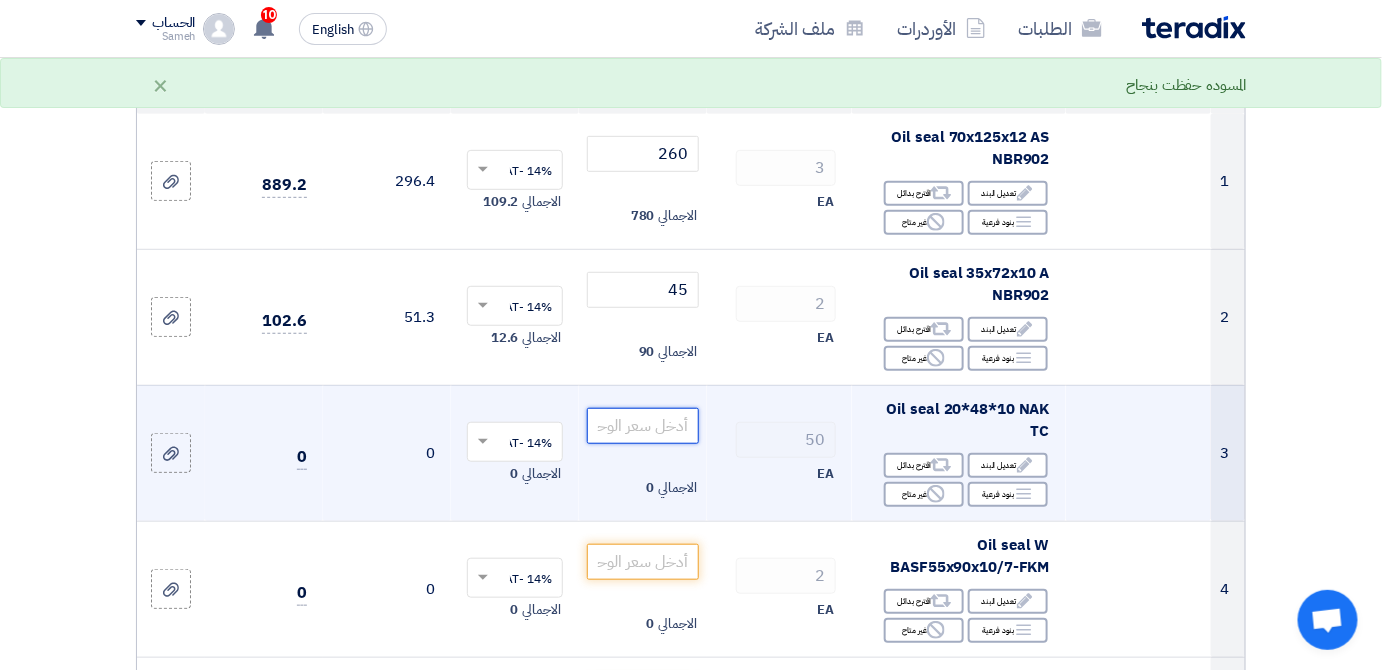 click 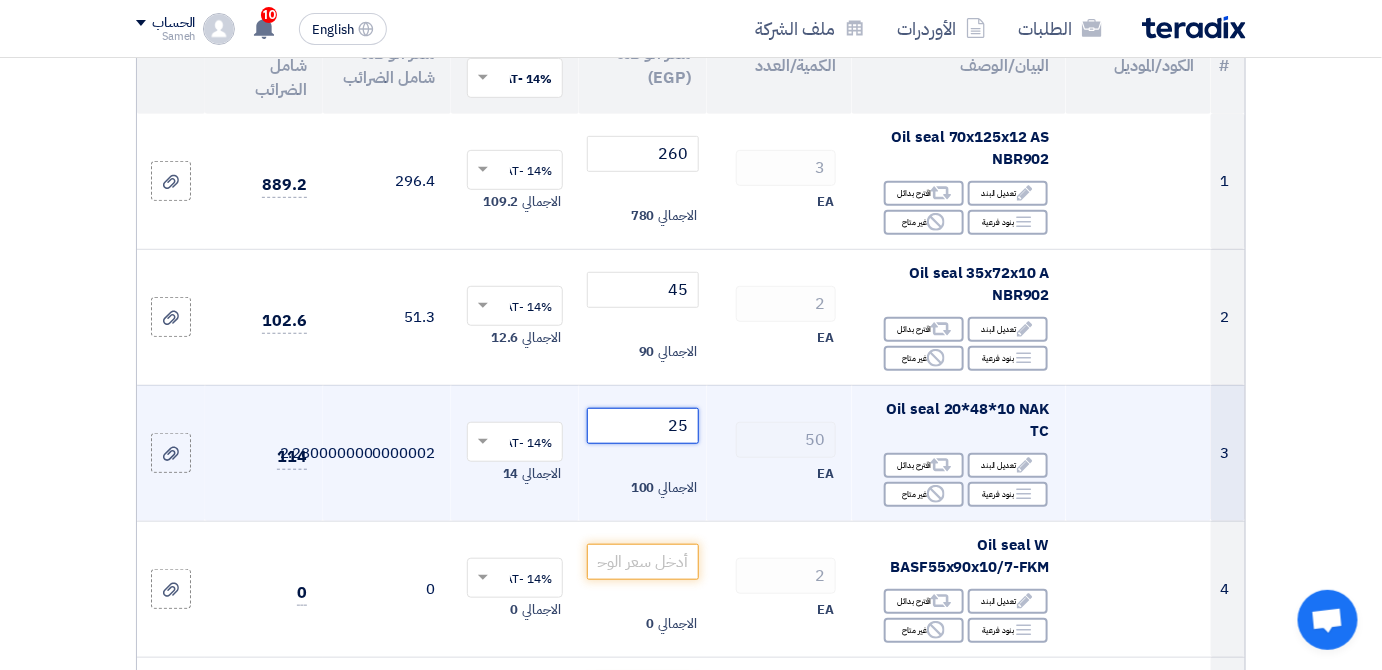 type on "25" 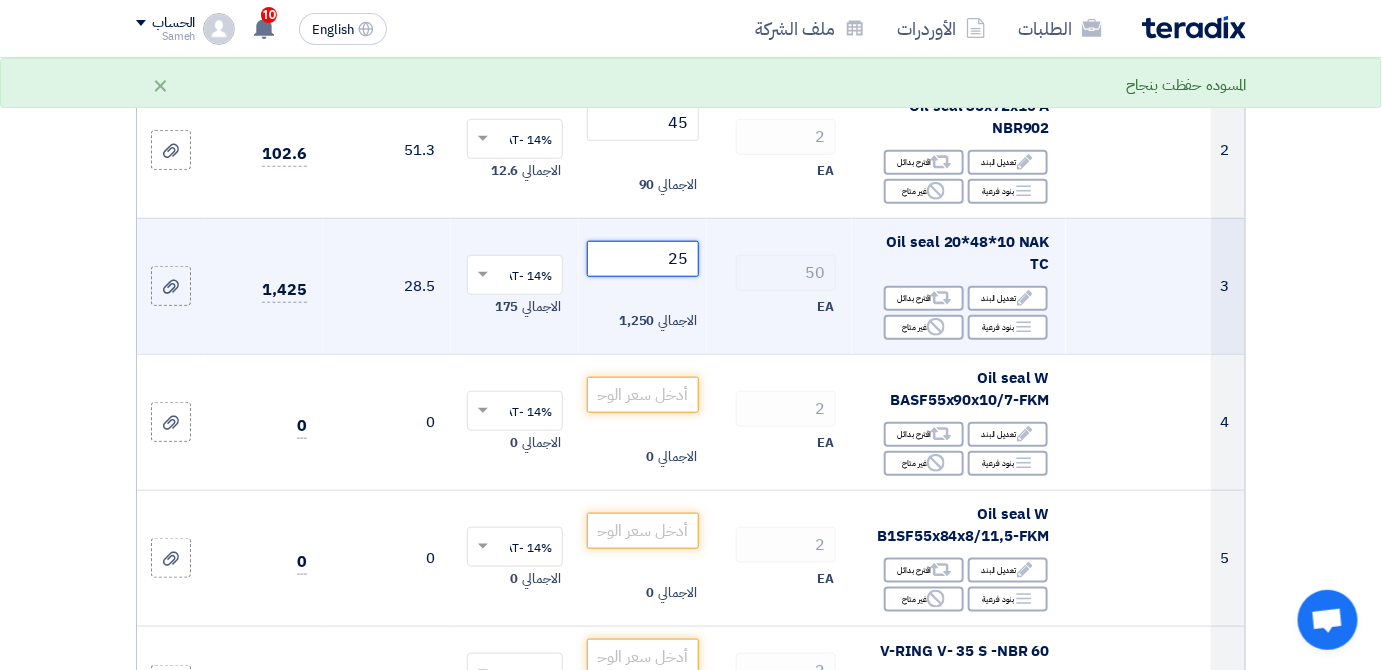 scroll, scrollTop: 454, scrollLeft: 0, axis: vertical 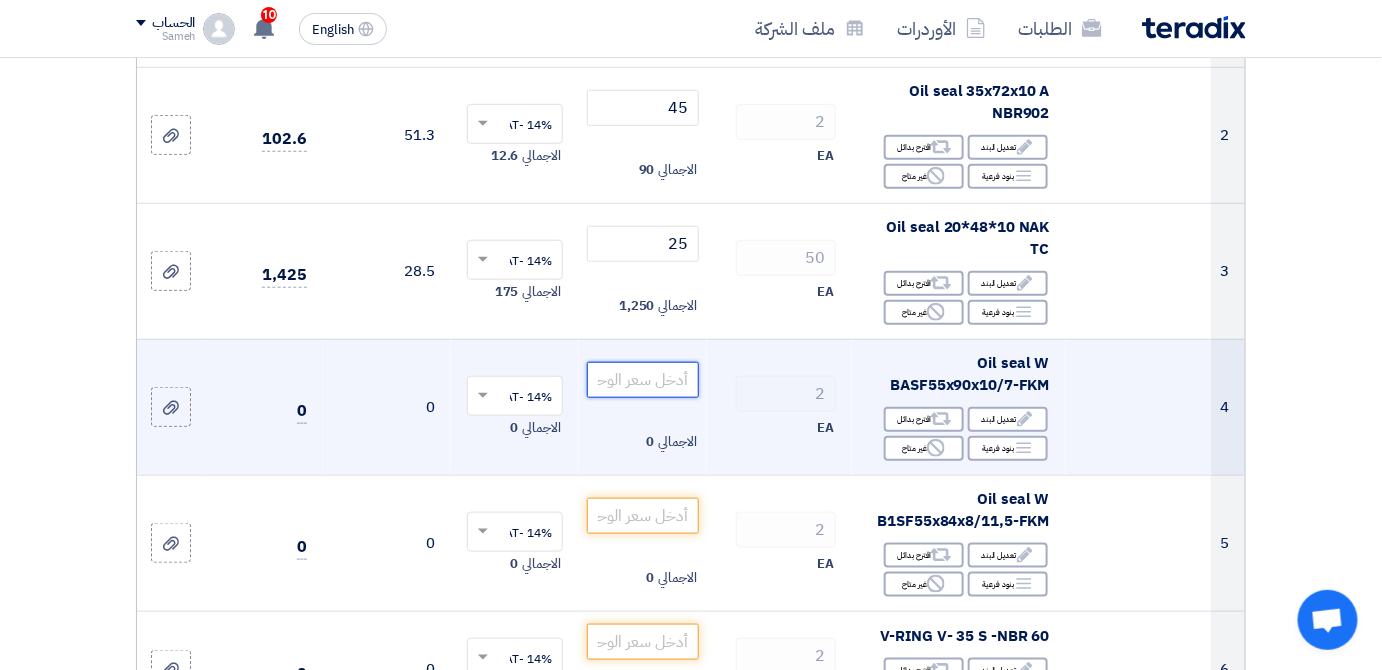 click 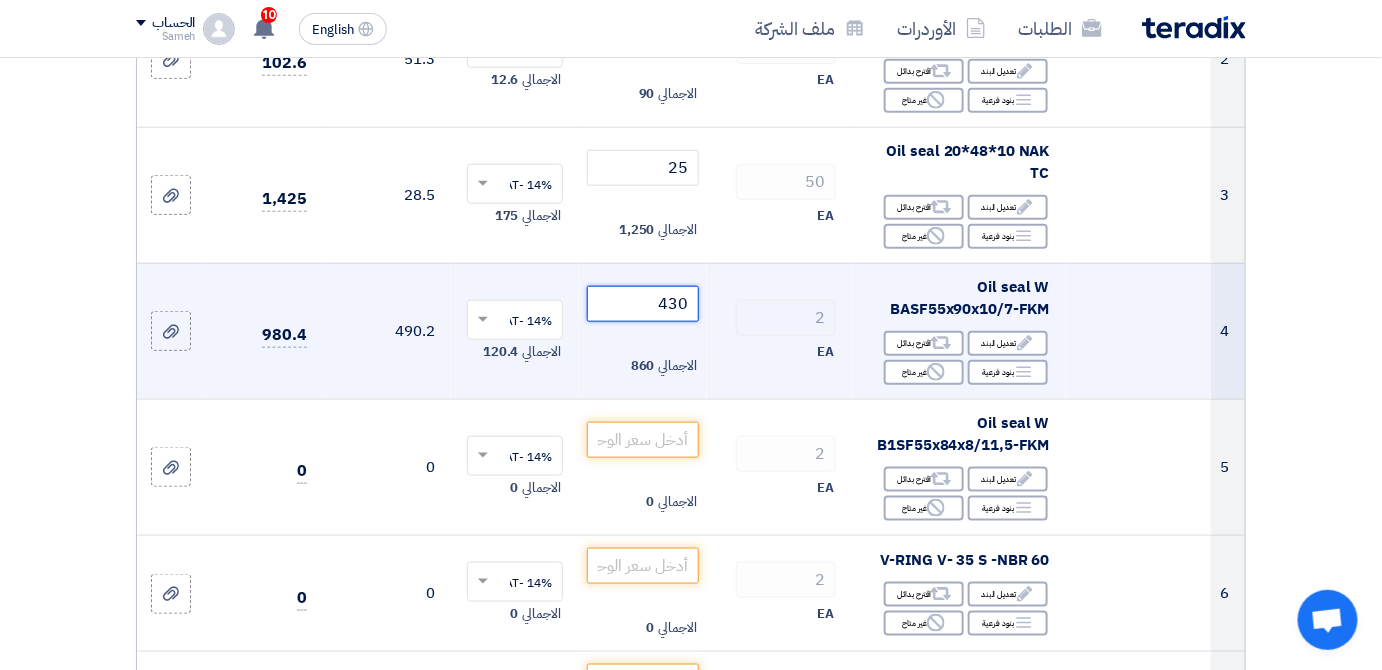 scroll, scrollTop: 545, scrollLeft: 0, axis: vertical 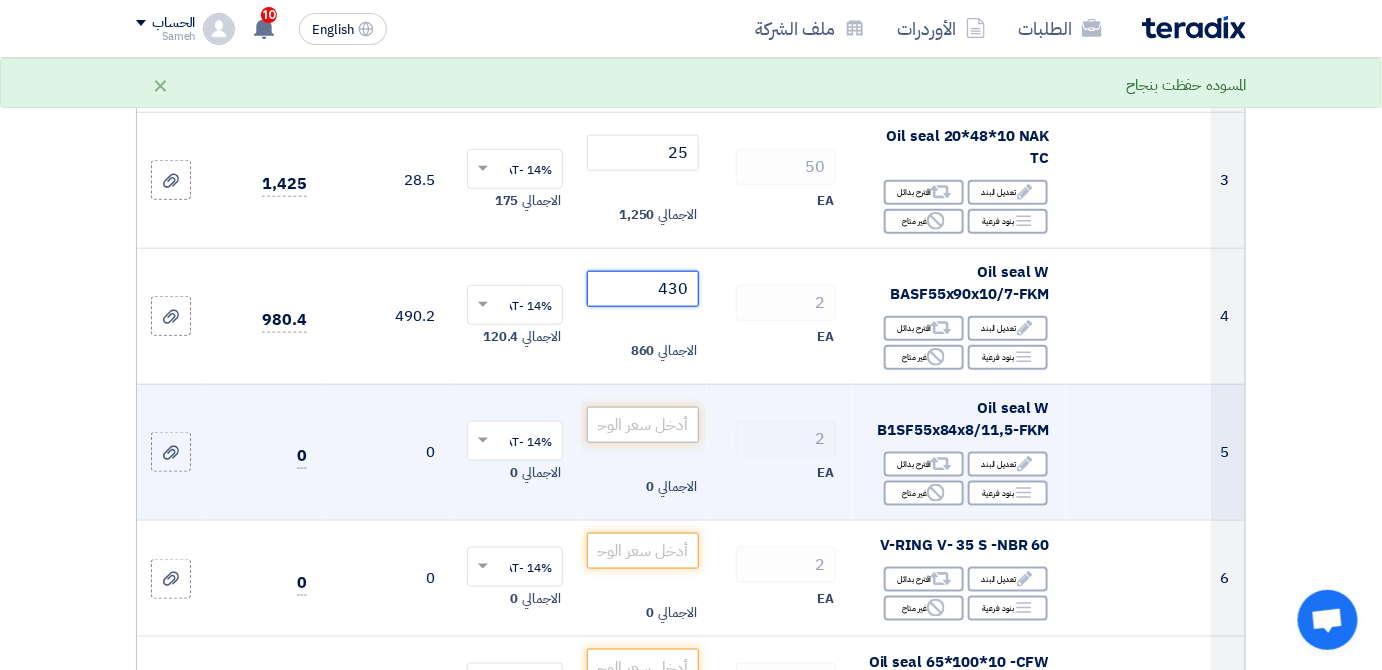 type on "430" 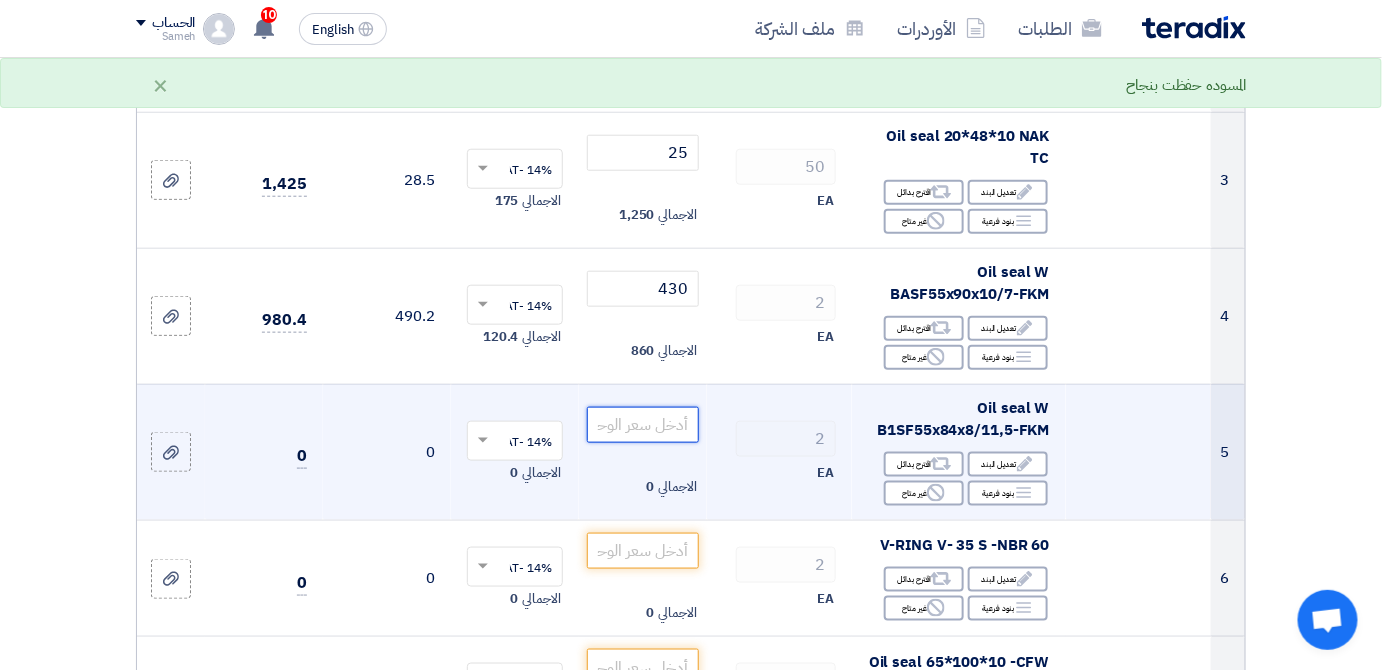 click 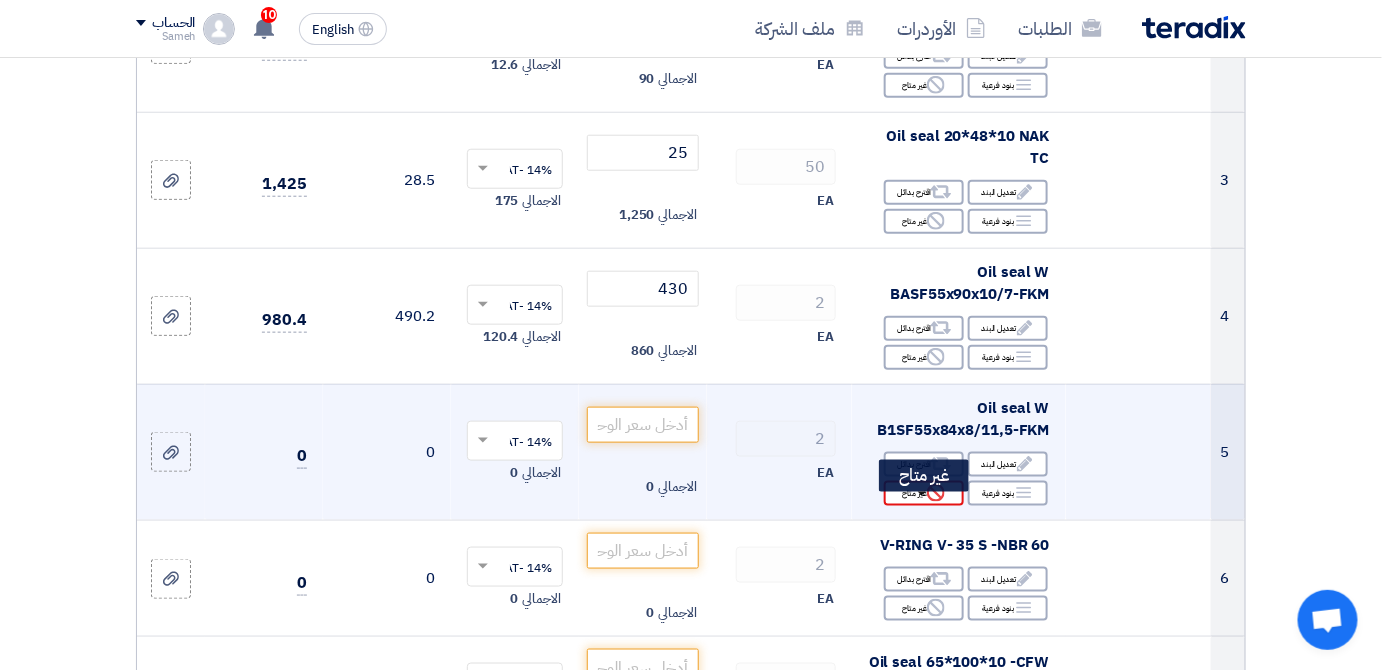 click on "Reject
غير متاح" 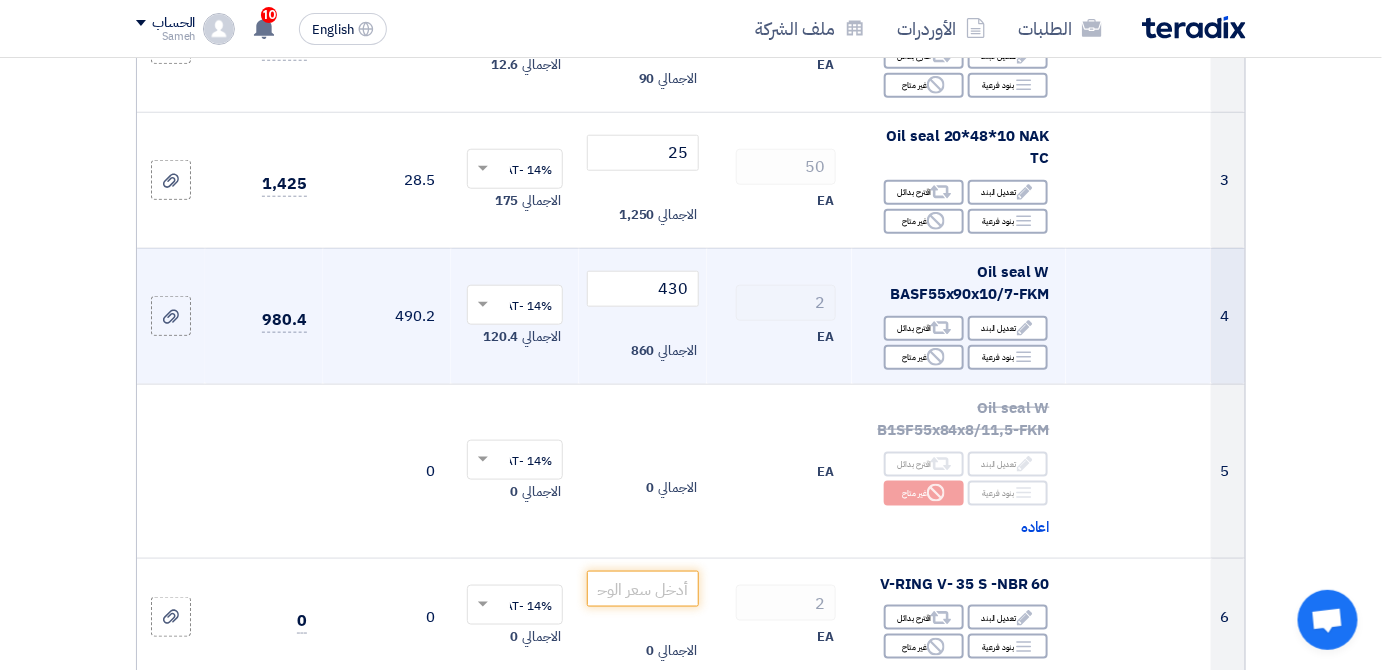 scroll, scrollTop: 818, scrollLeft: 0, axis: vertical 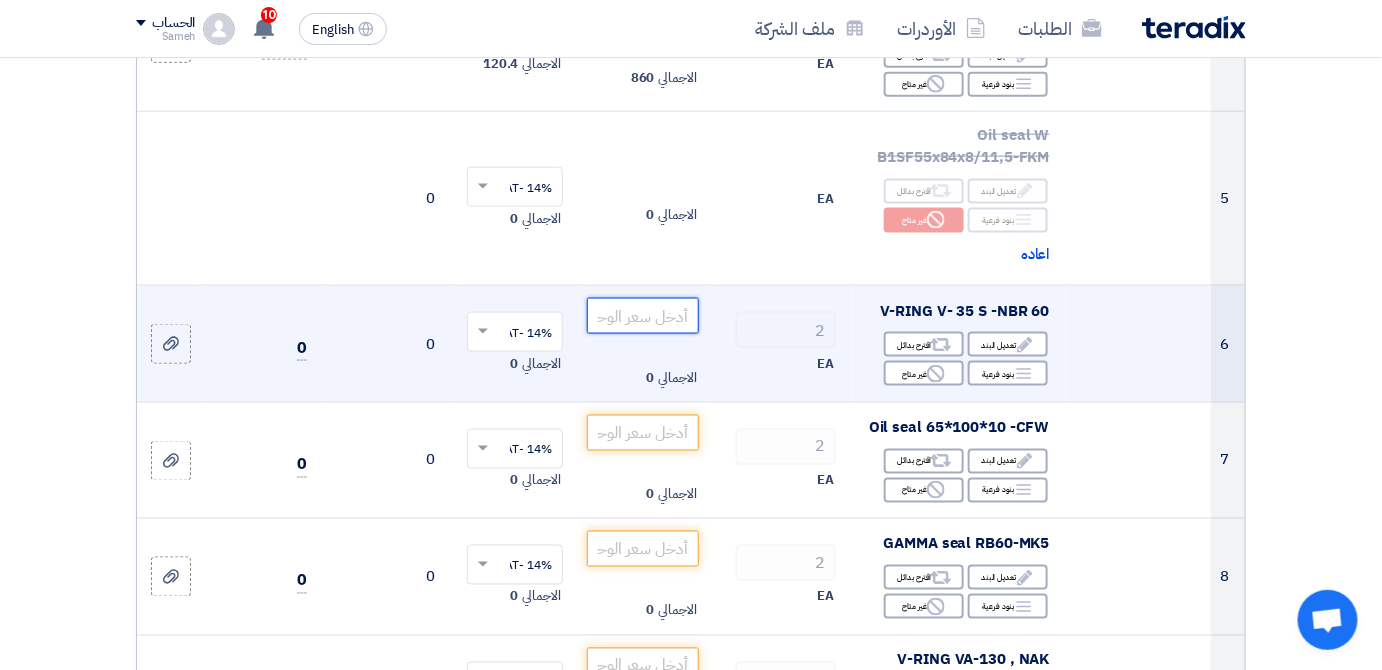 click 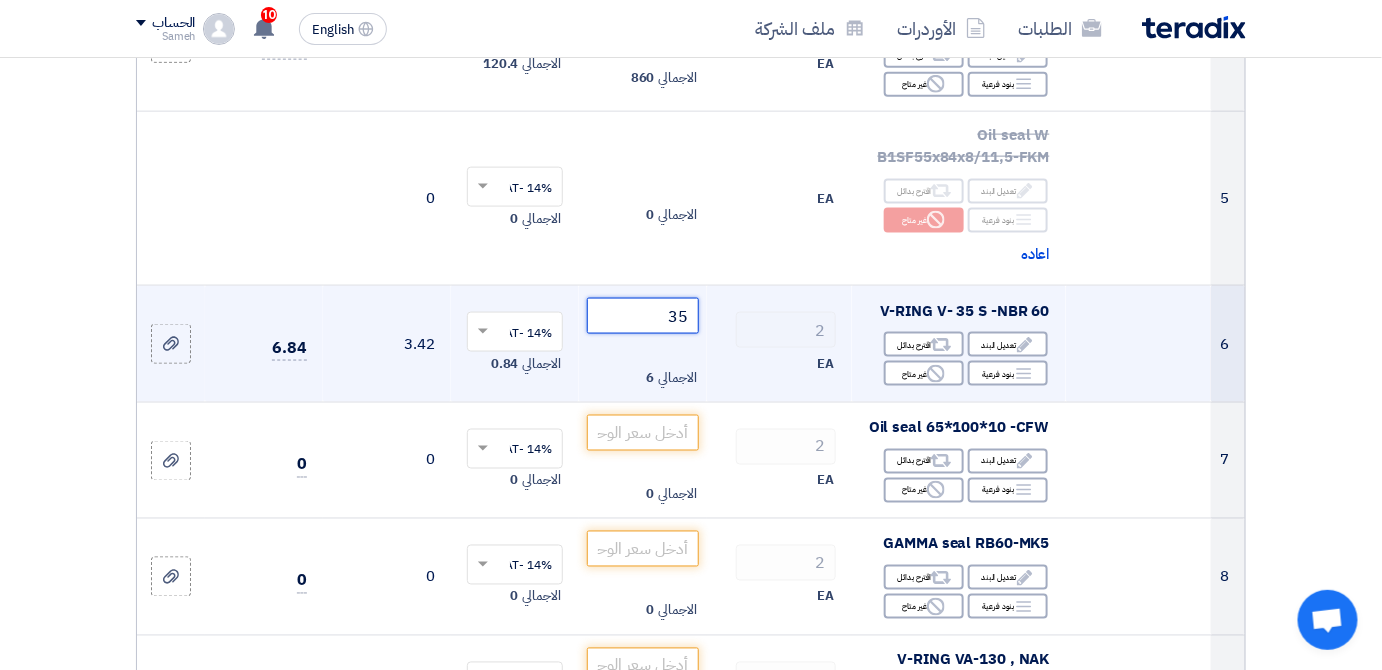 type on "35" 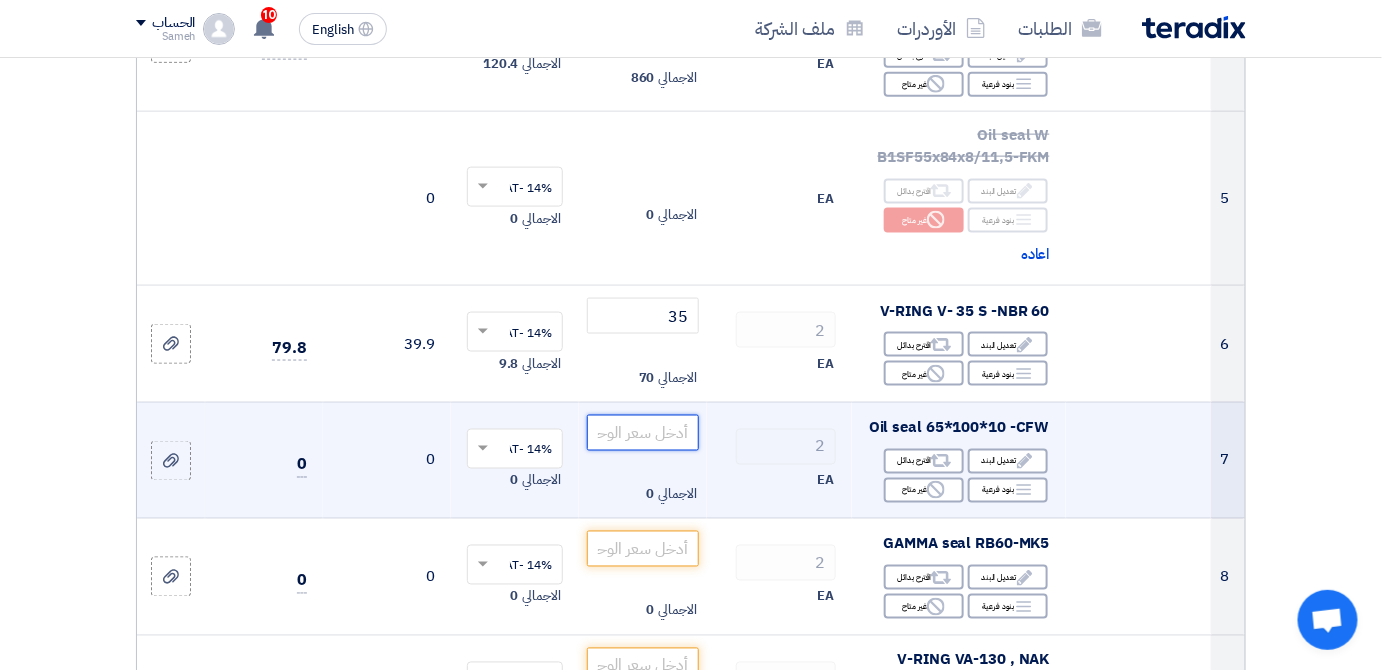 click 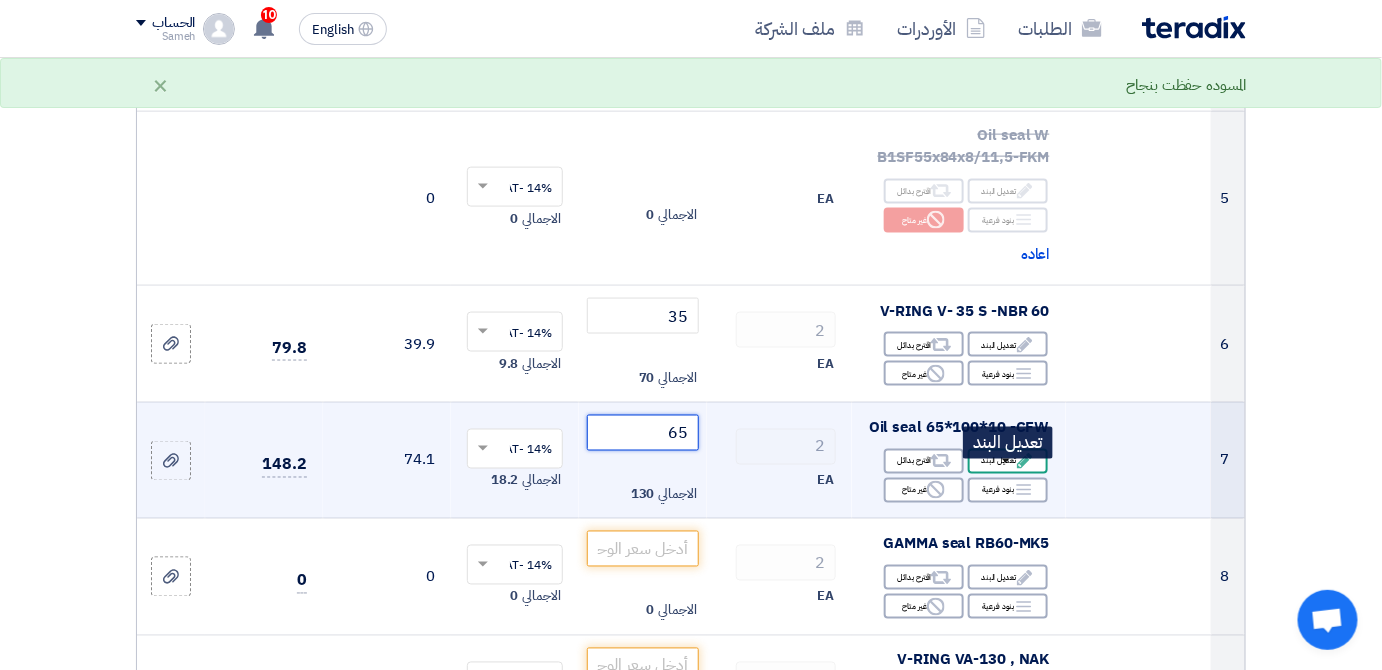 type on "65" 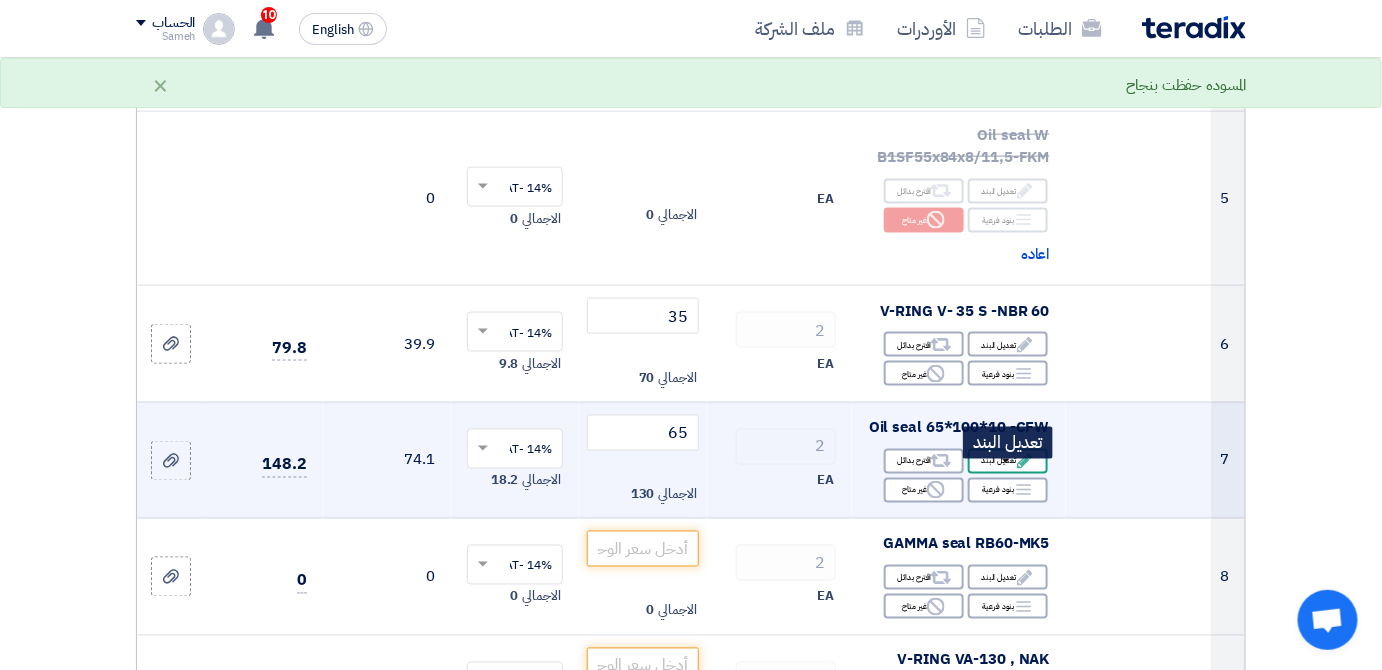click on "Edit
تعديل البند" 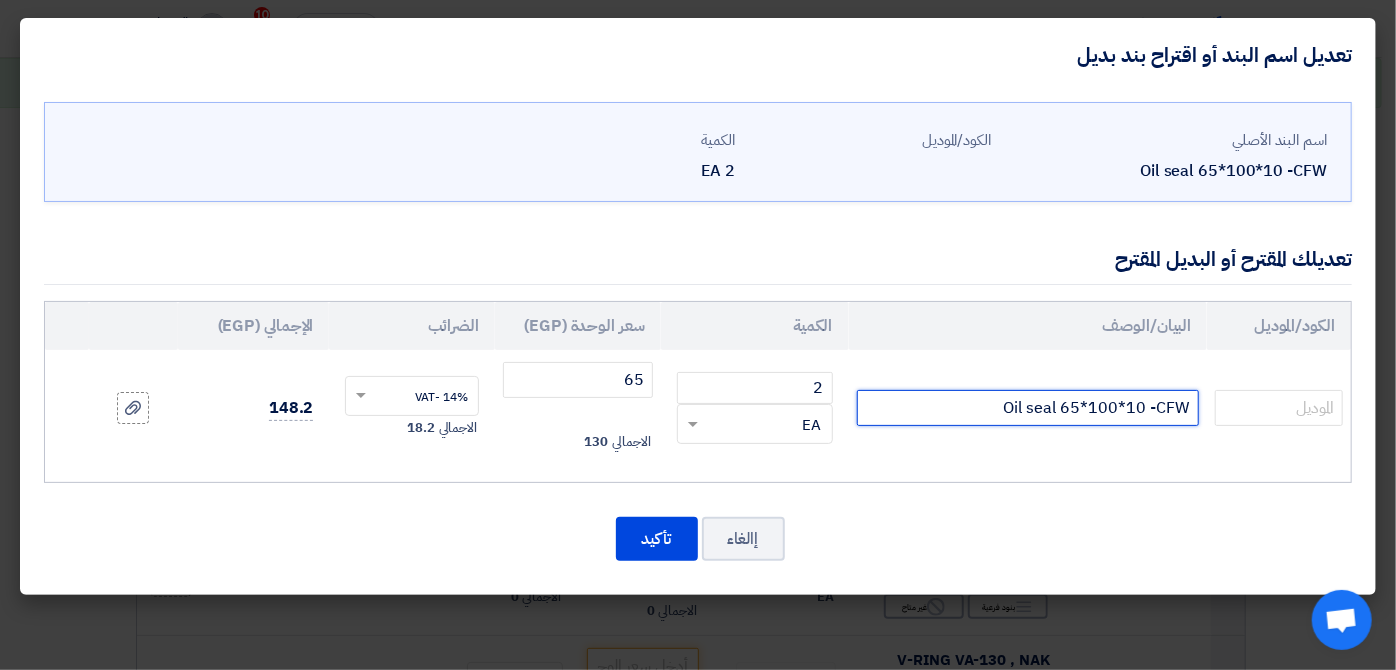 drag, startPoint x: 1160, startPoint y: 409, endPoint x: 1224, endPoint y: 425, distance: 65.96969 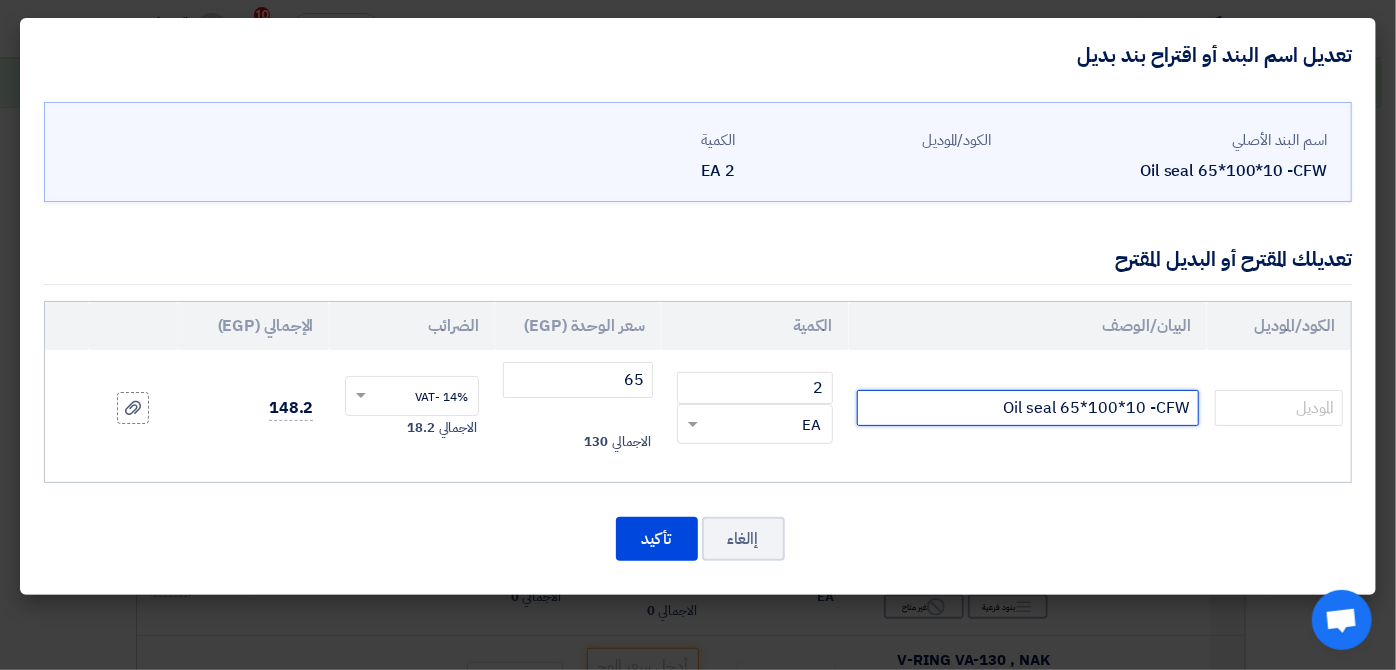 click on "Oil seal 65*100*10 -CFW
2
RFQ_STEP1.ITEMS.2.TYPE_PLACEHOLDER
× EA" 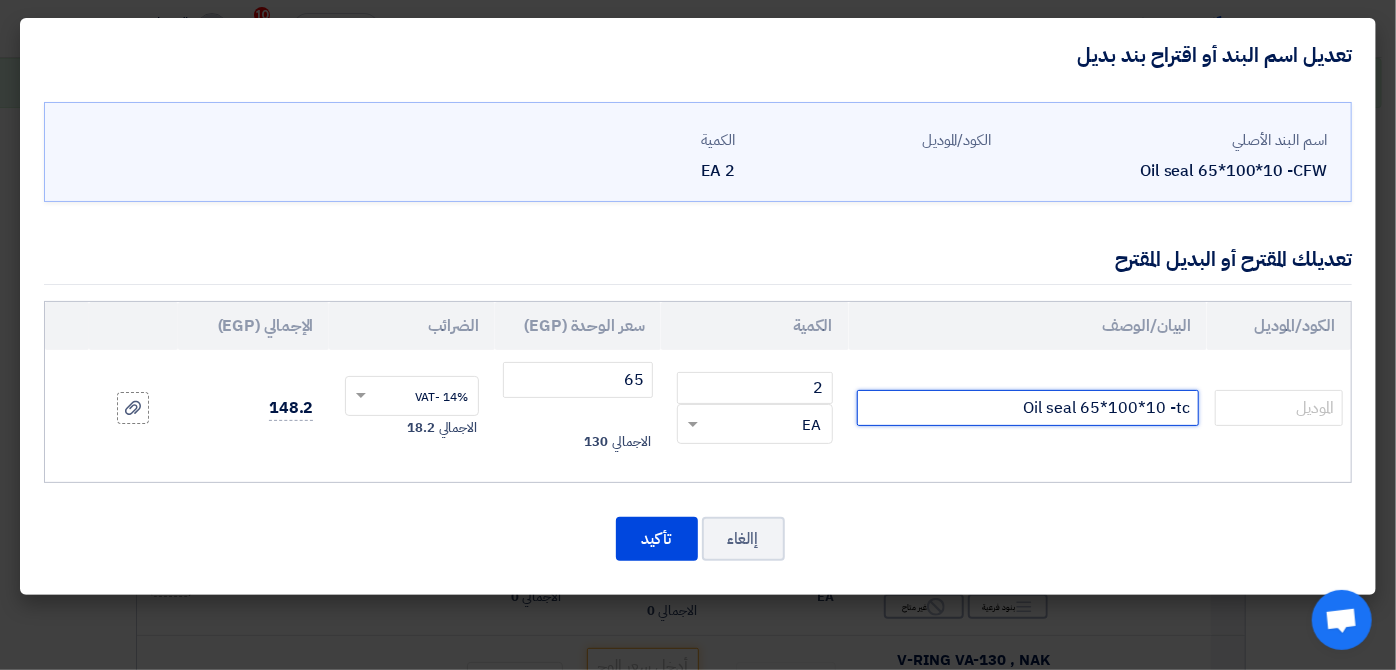 type on "Oil seal 65*100*10 -tc" 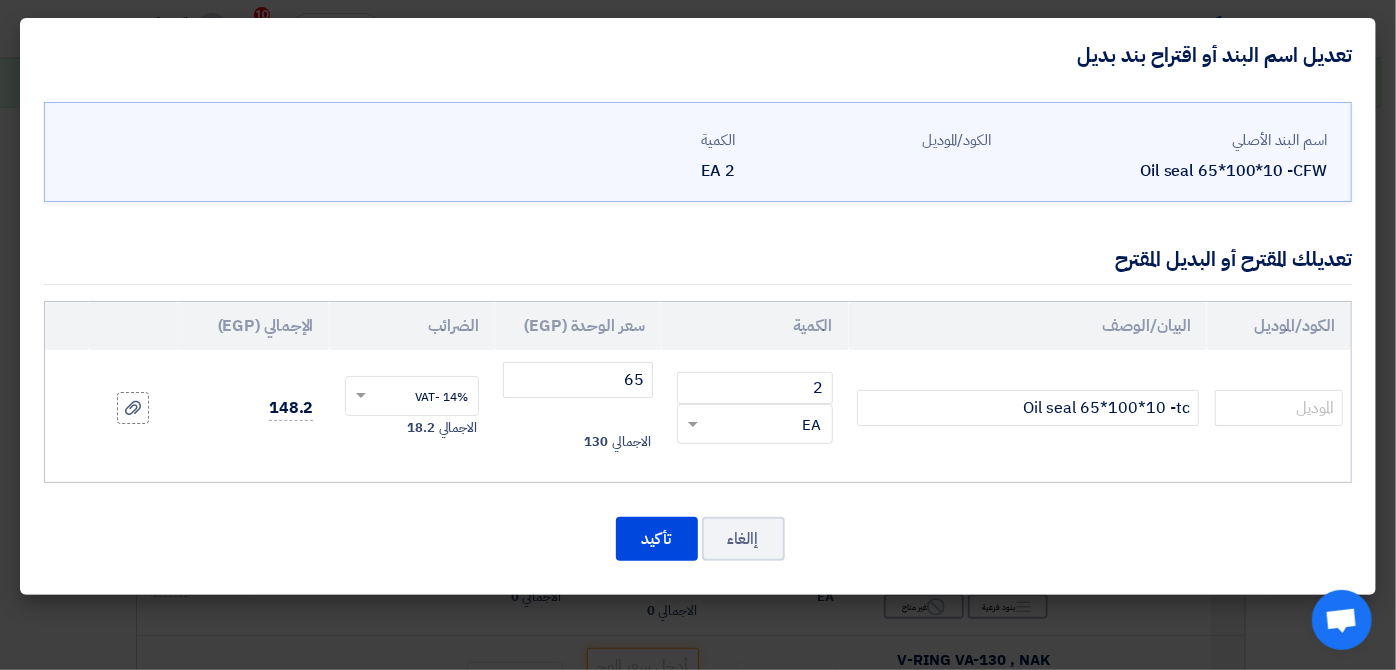 click on "Oil seal 65*100*10 -tc" 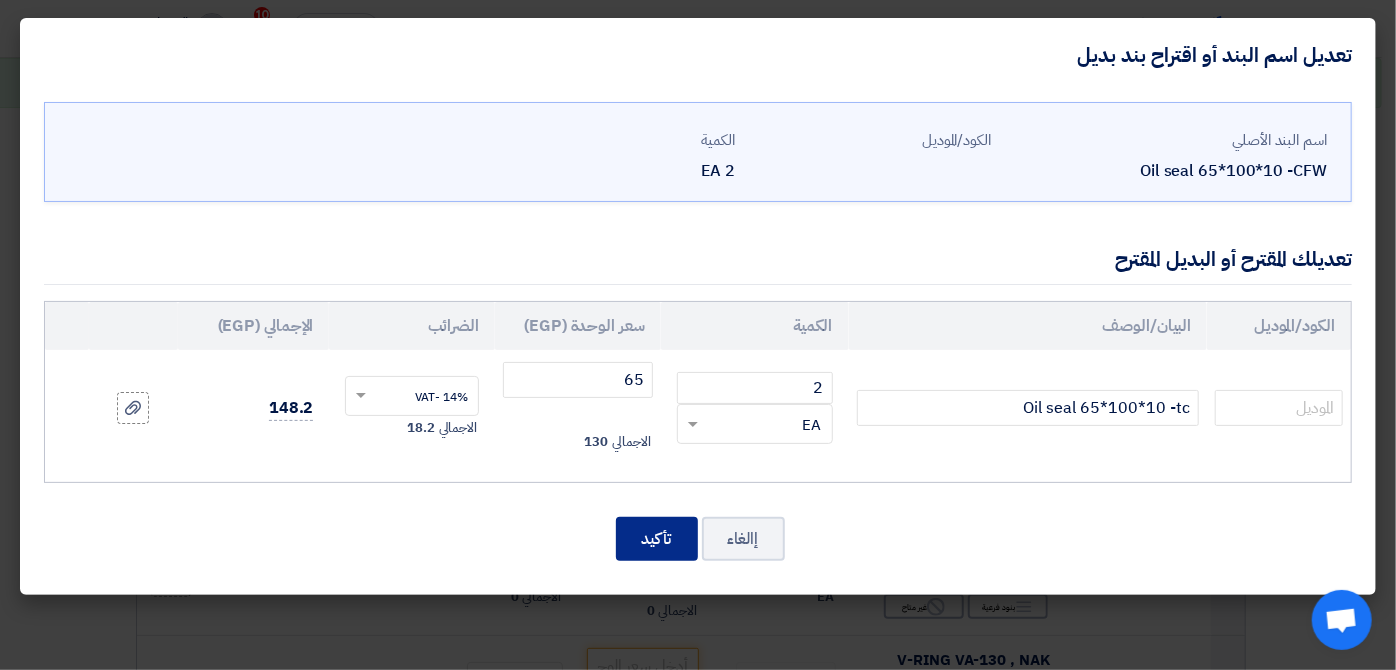 click on "تأكيد" 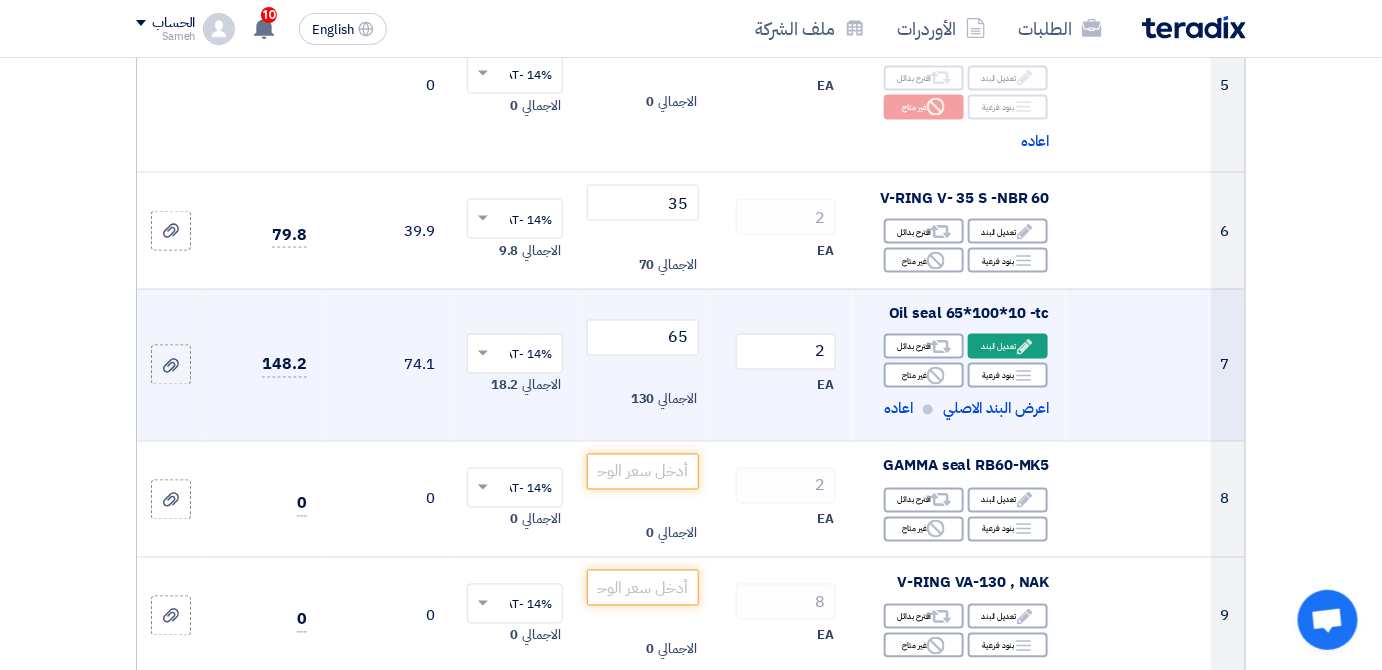 scroll, scrollTop: 1000, scrollLeft: 0, axis: vertical 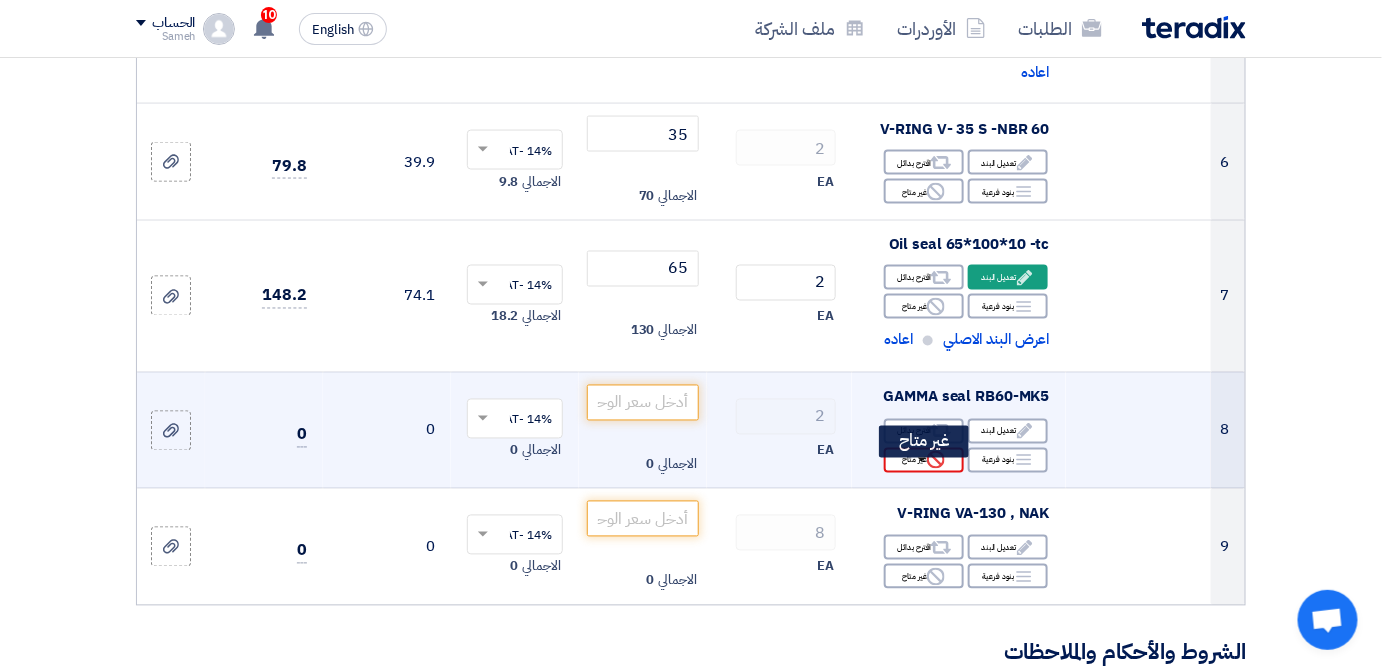 click on "Reject
غير متاح" 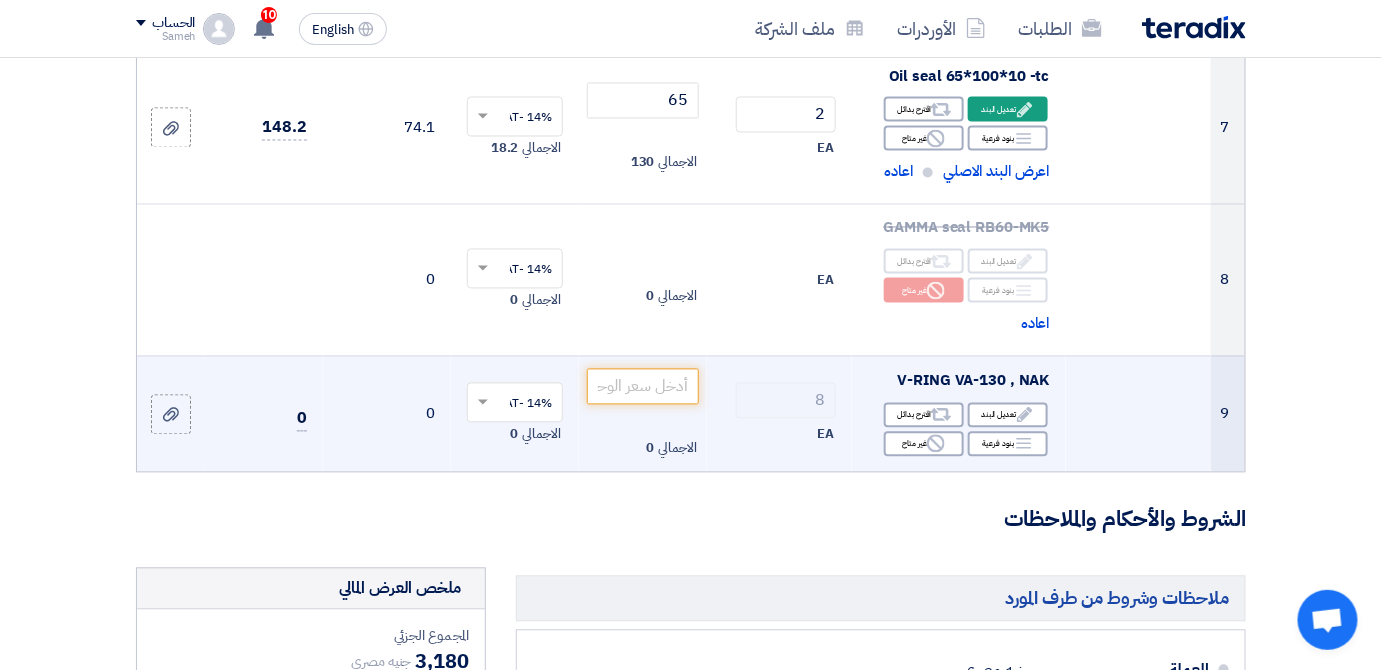 scroll, scrollTop: 1181, scrollLeft: 0, axis: vertical 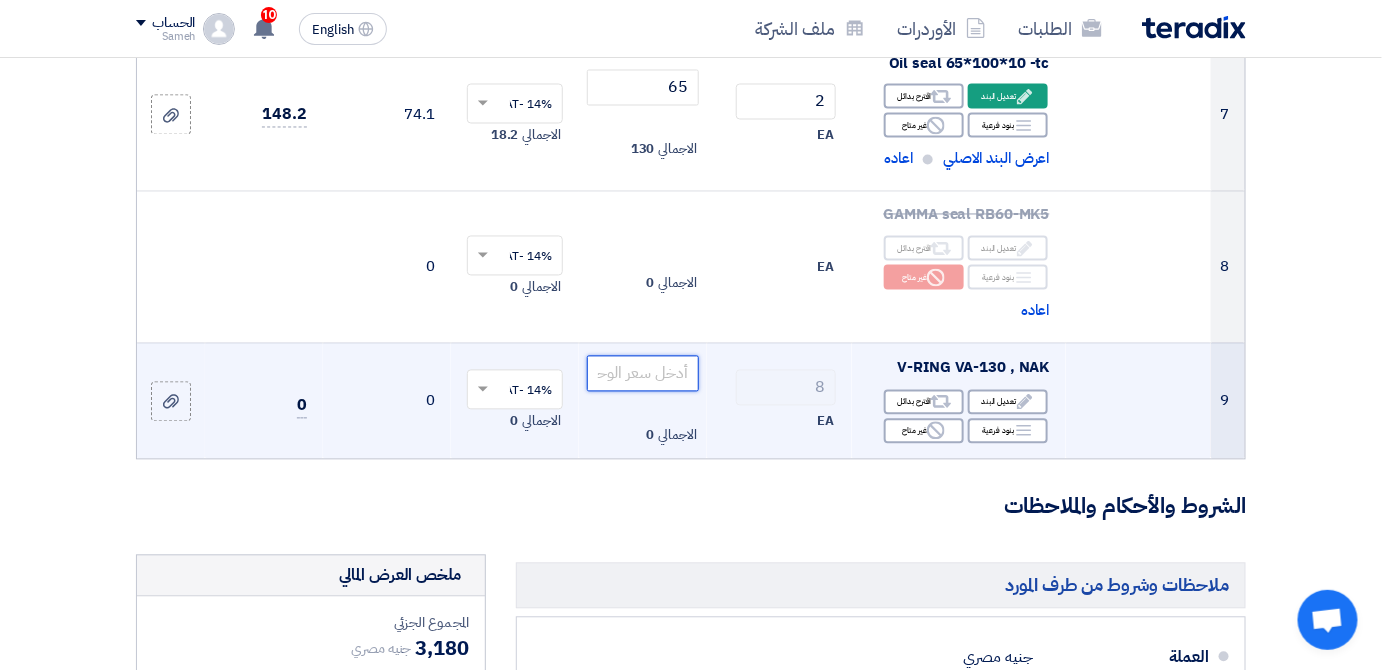 click 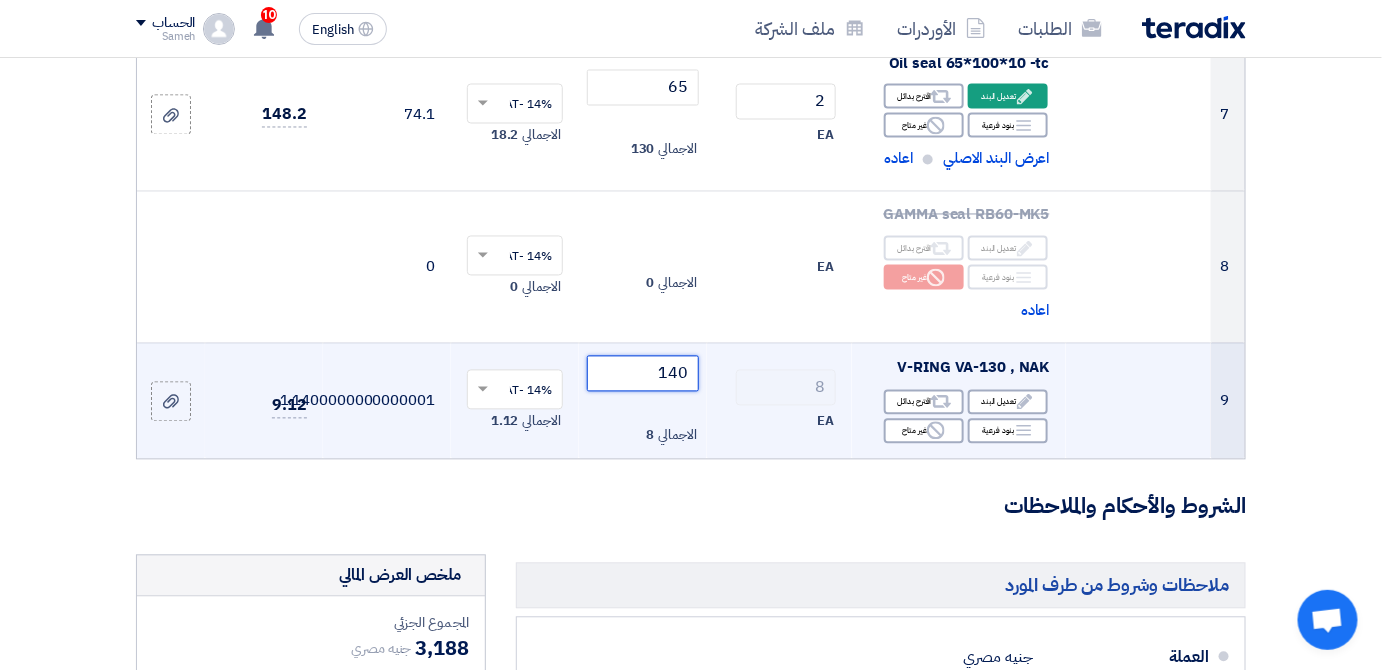 type on "140" 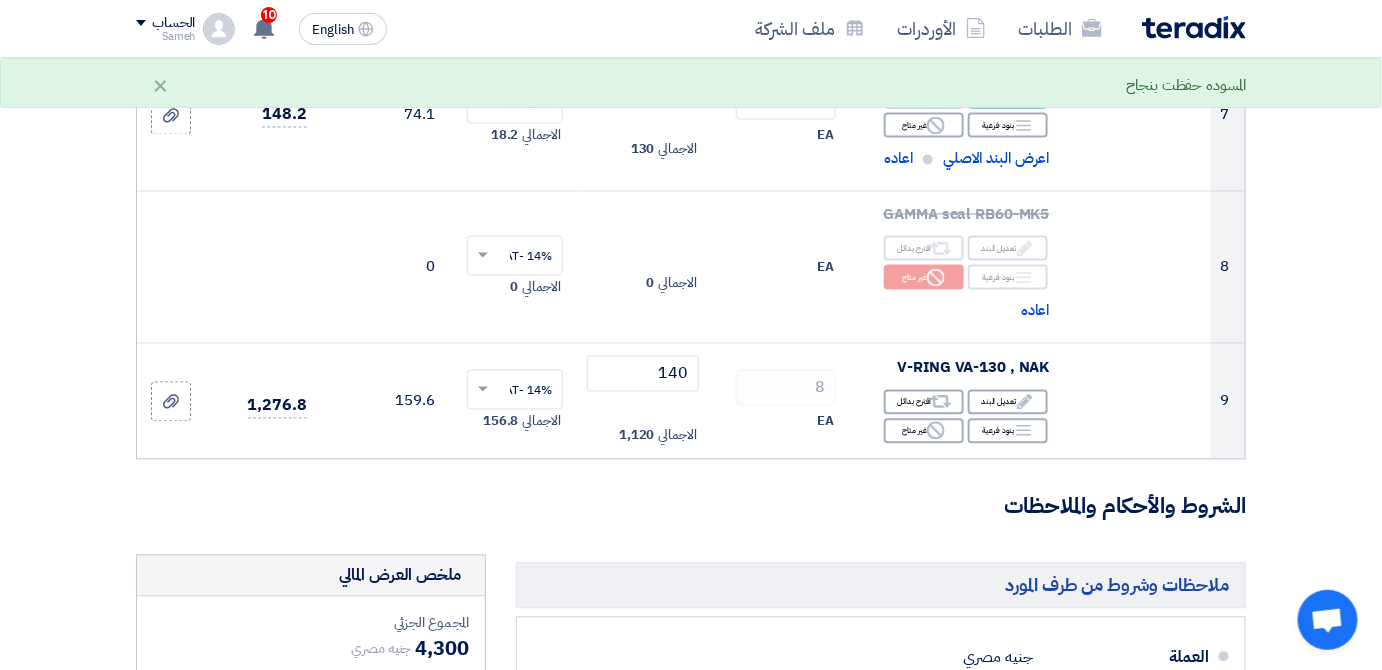click on "الشروط والأحكام والملاحظات" 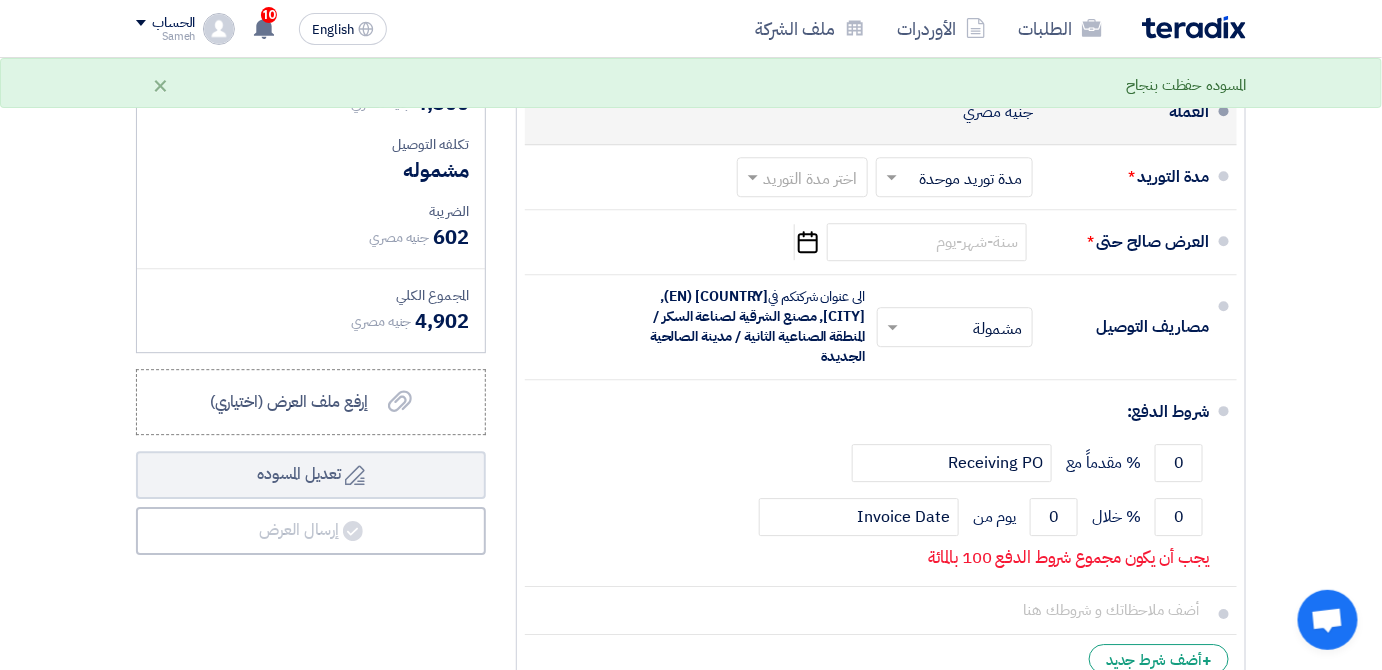 scroll, scrollTop: 1545, scrollLeft: 0, axis: vertical 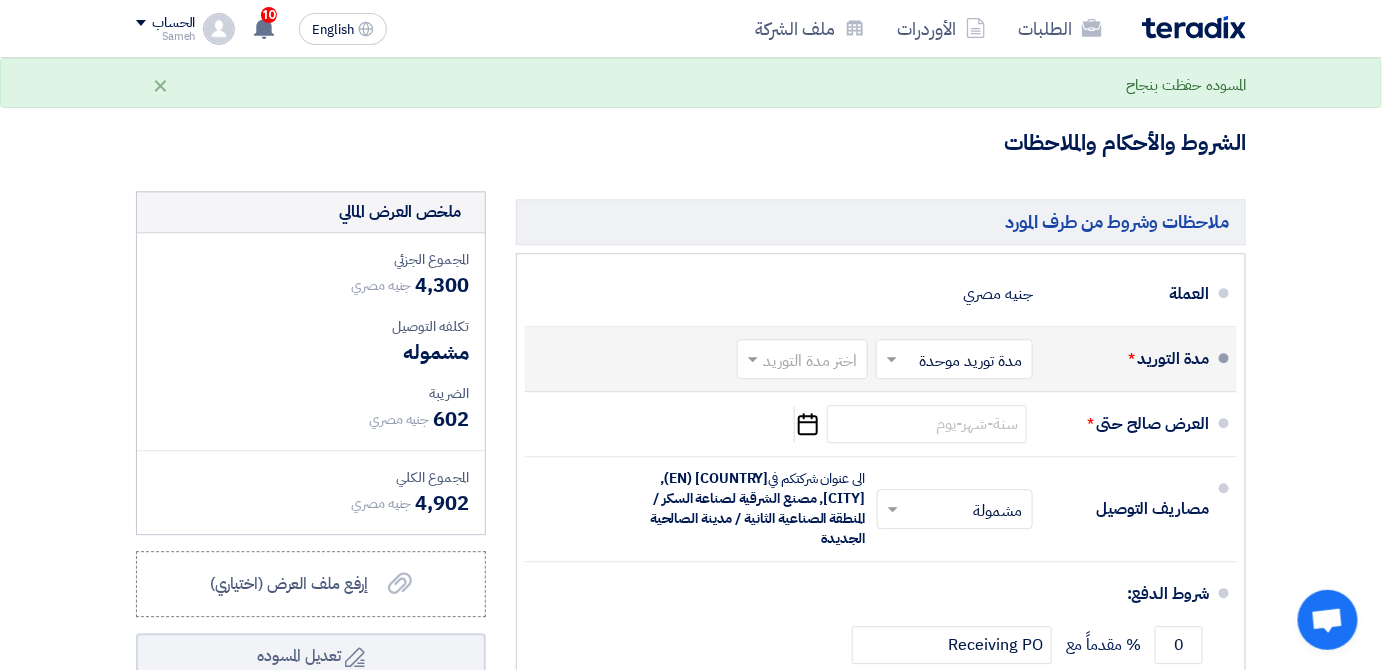 click 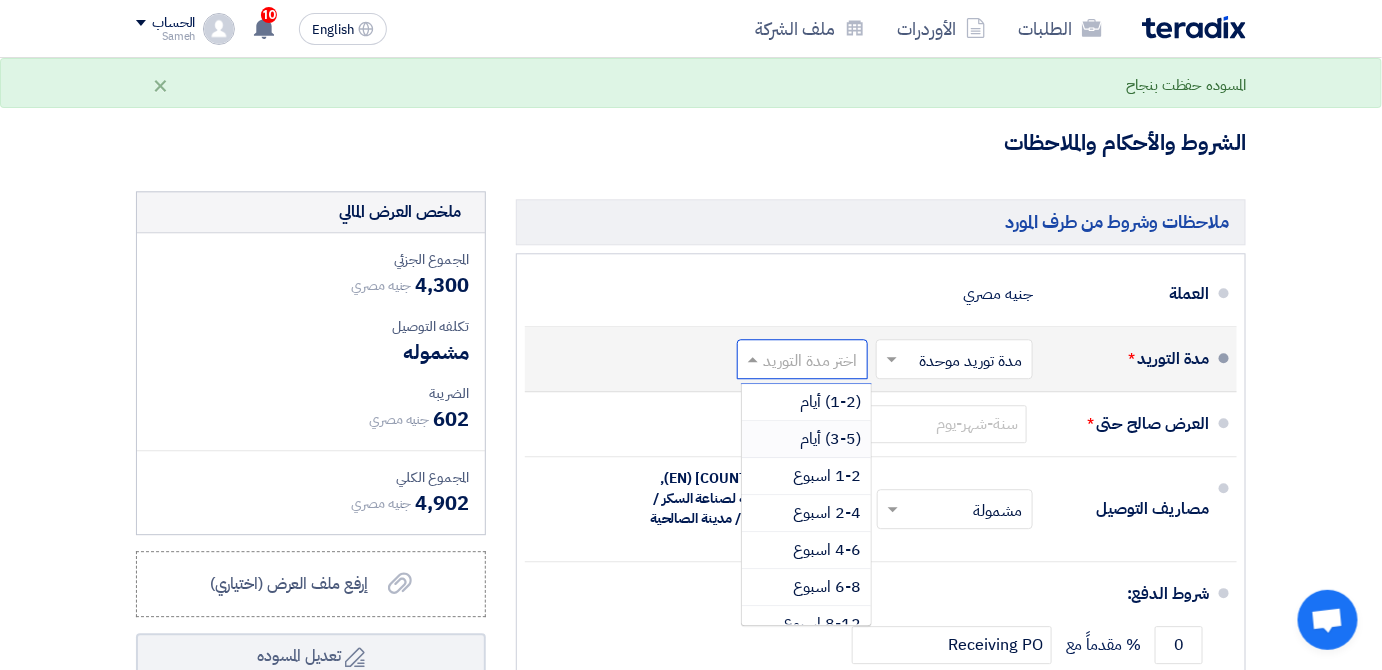click on "(3-5) أيام" at bounding box center (830, 439) 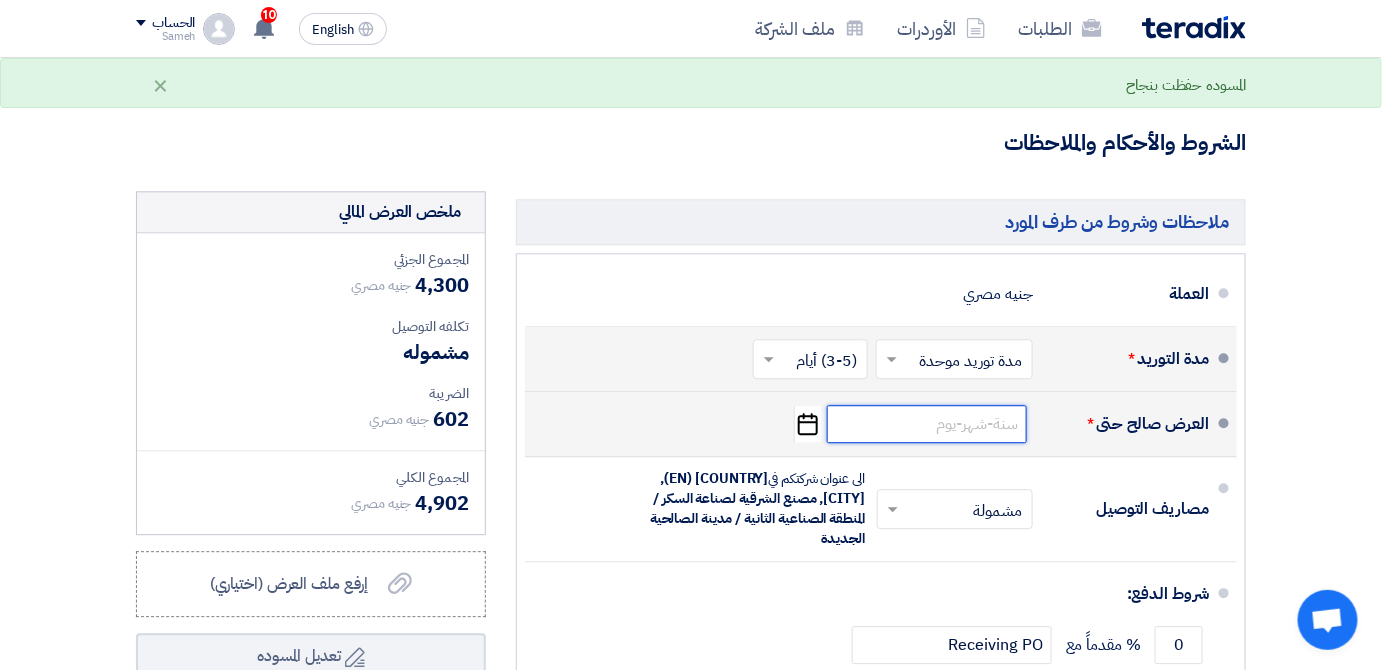 click 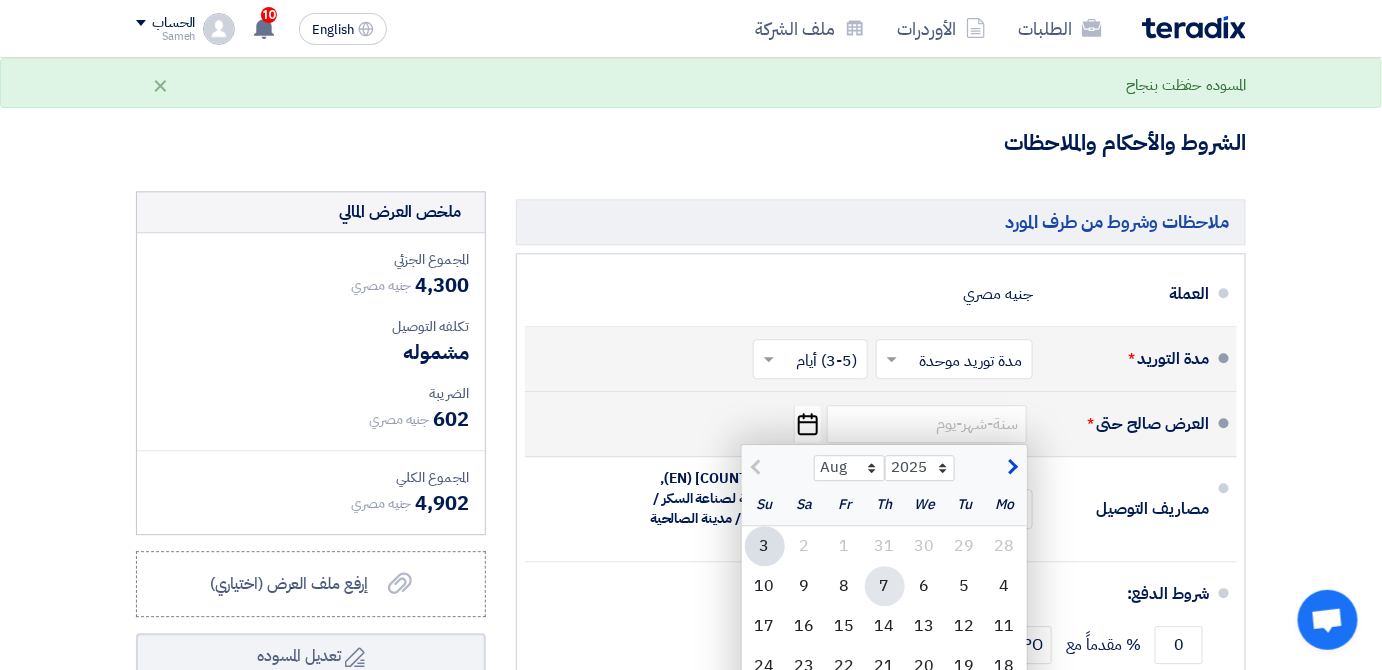 click on "7" 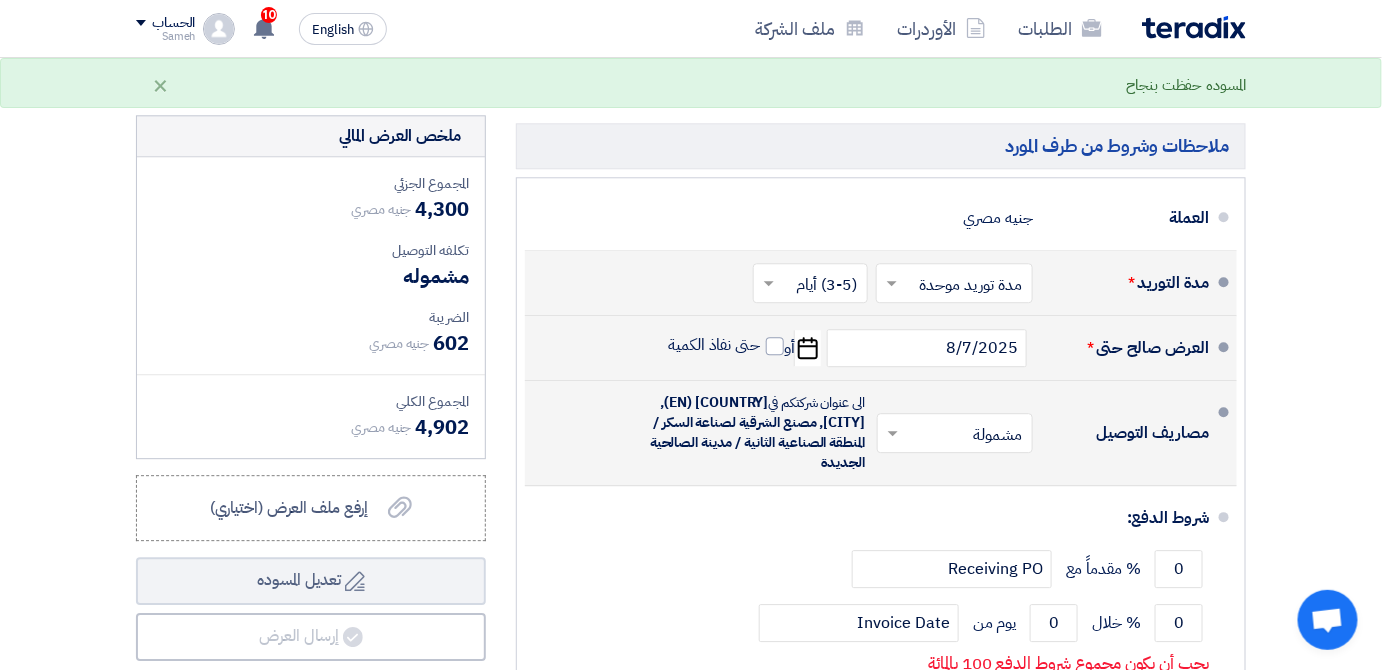 scroll, scrollTop: 1636, scrollLeft: 0, axis: vertical 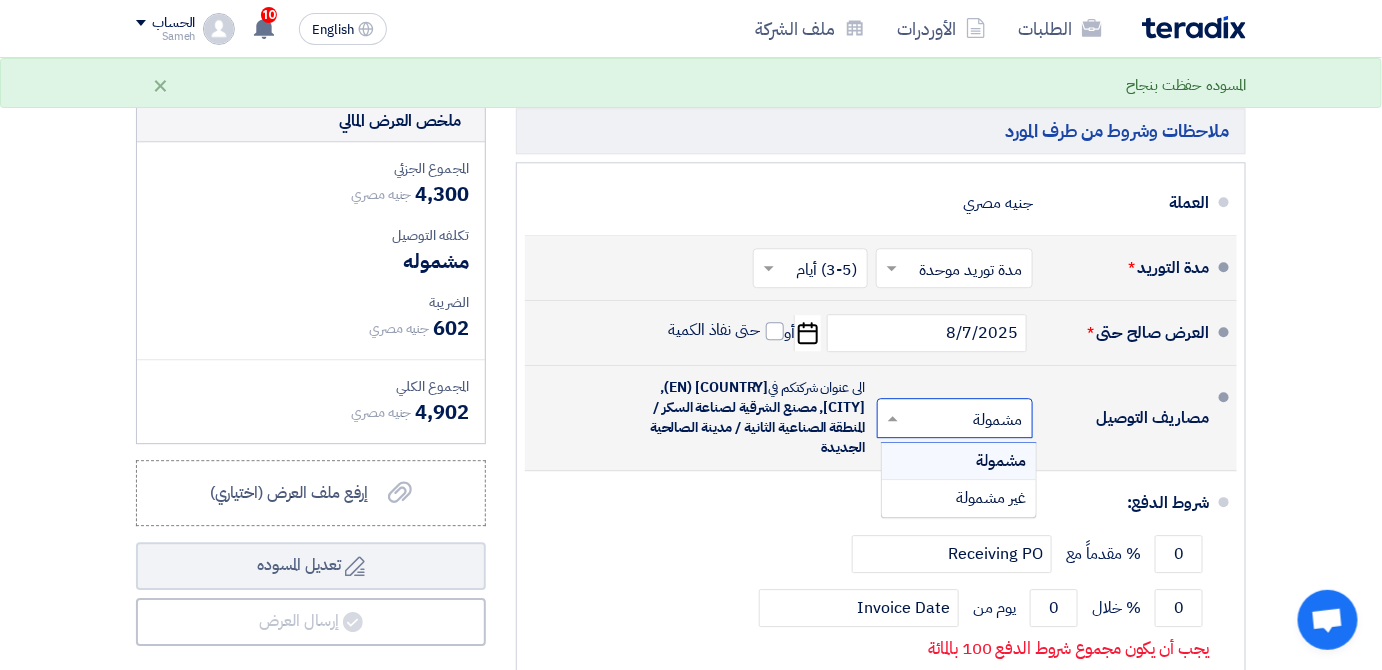 click 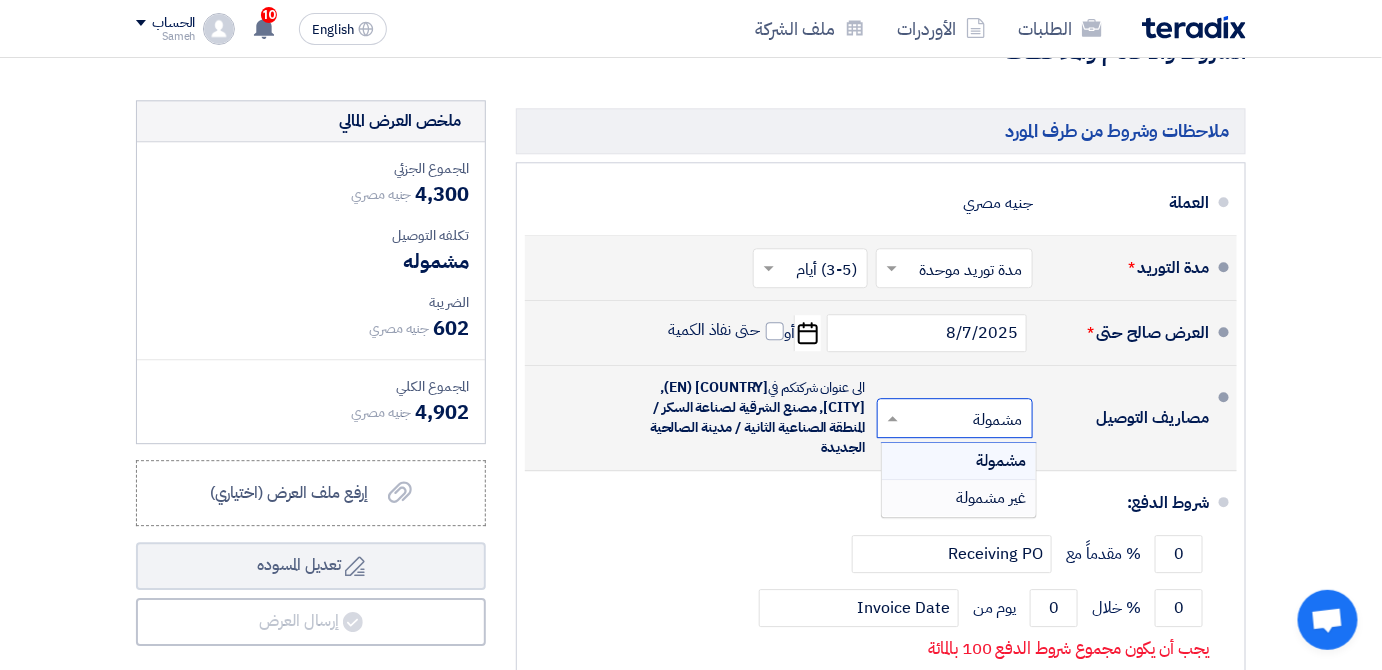 click on "غير مشمولة" at bounding box center (991, 498) 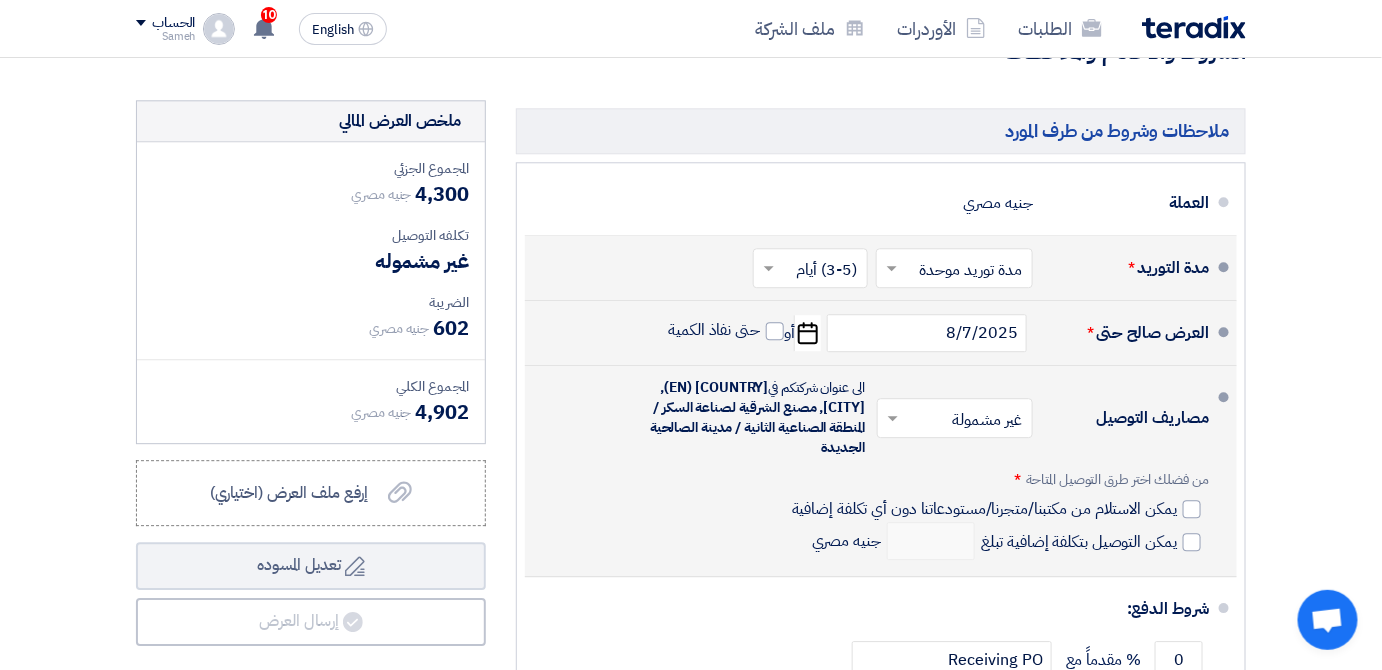 drag, startPoint x: 1156, startPoint y: 554, endPoint x: 1040, endPoint y: 548, distance: 116.15507 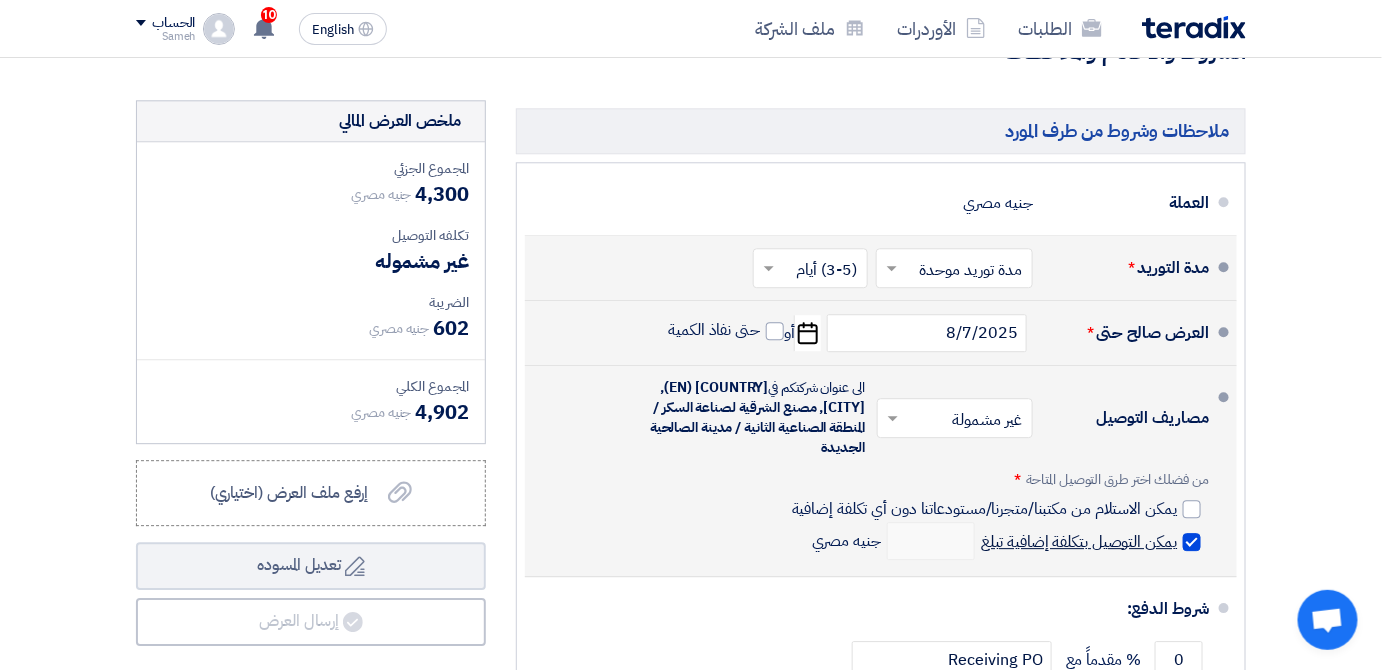checkbox on "true" 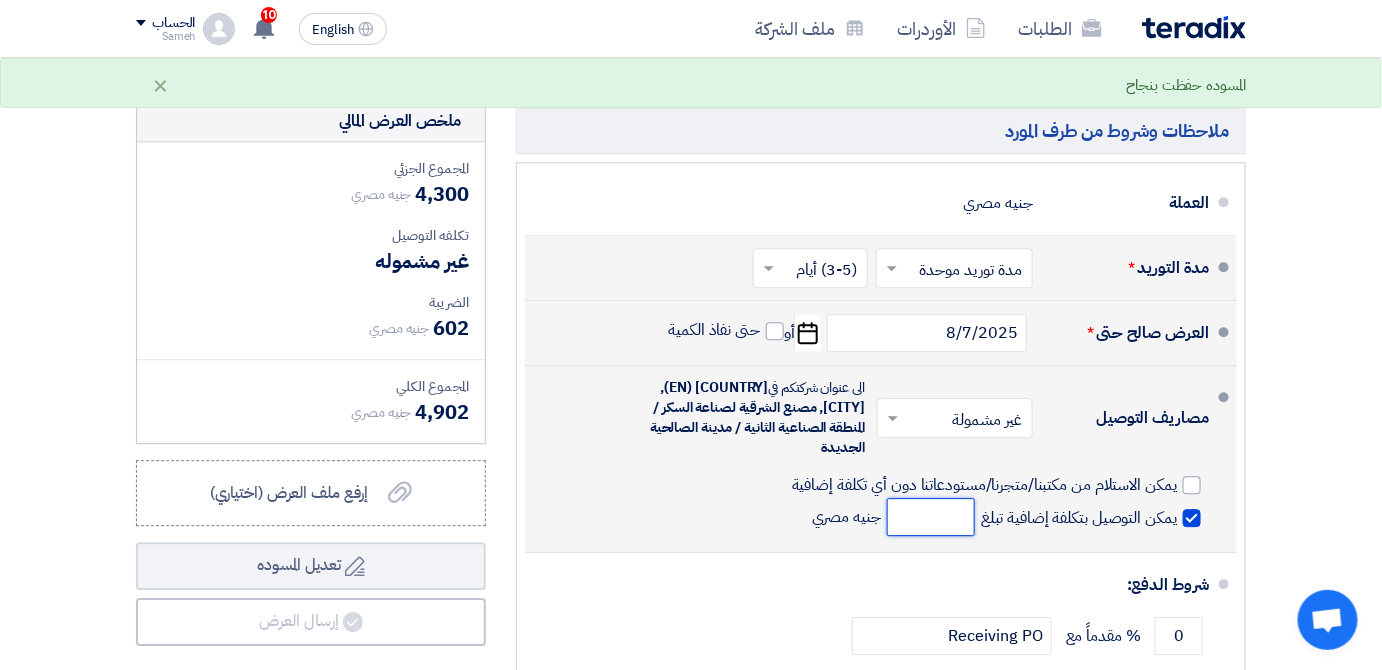 click 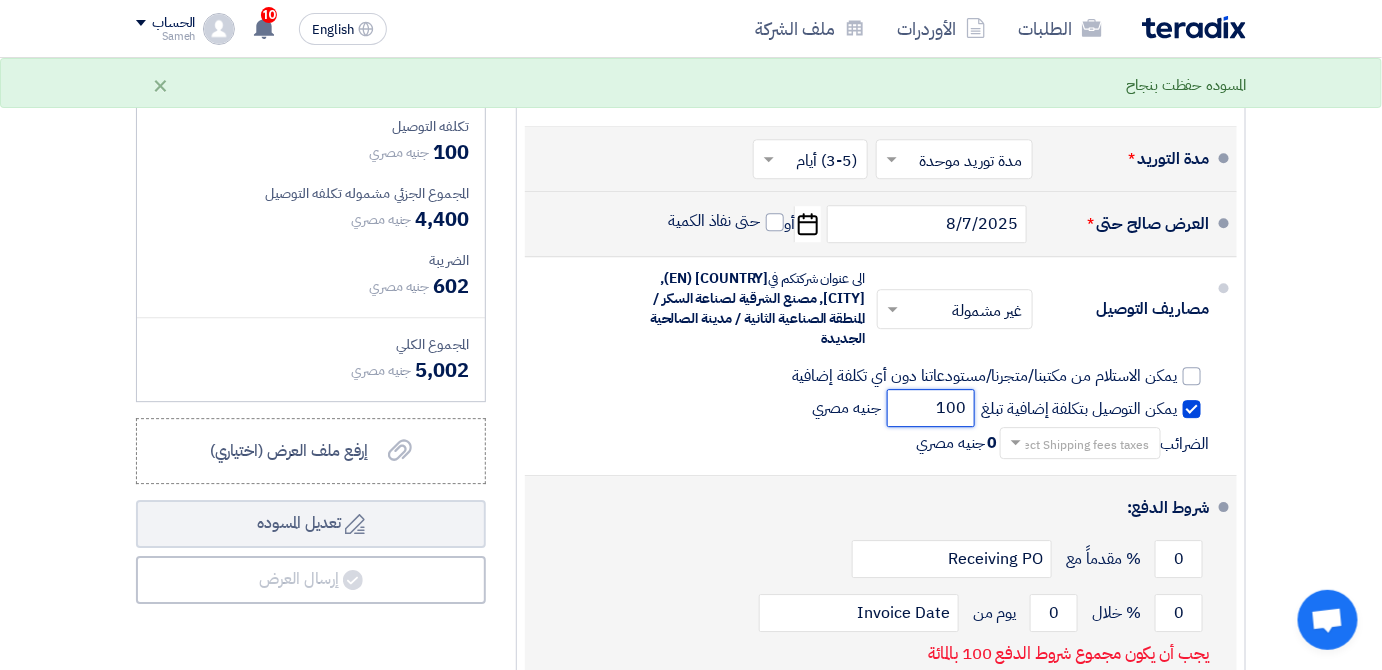 scroll, scrollTop: 1909, scrollLeft: 0, axis: vertical 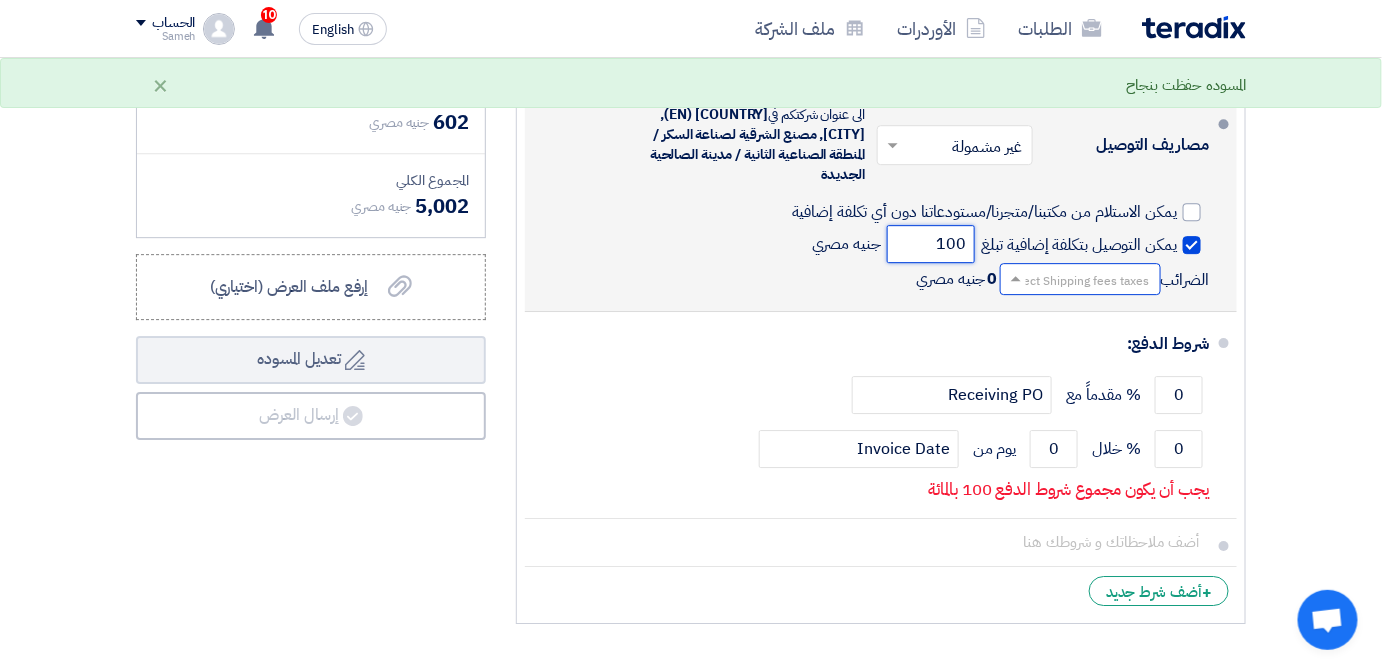 type on "100" 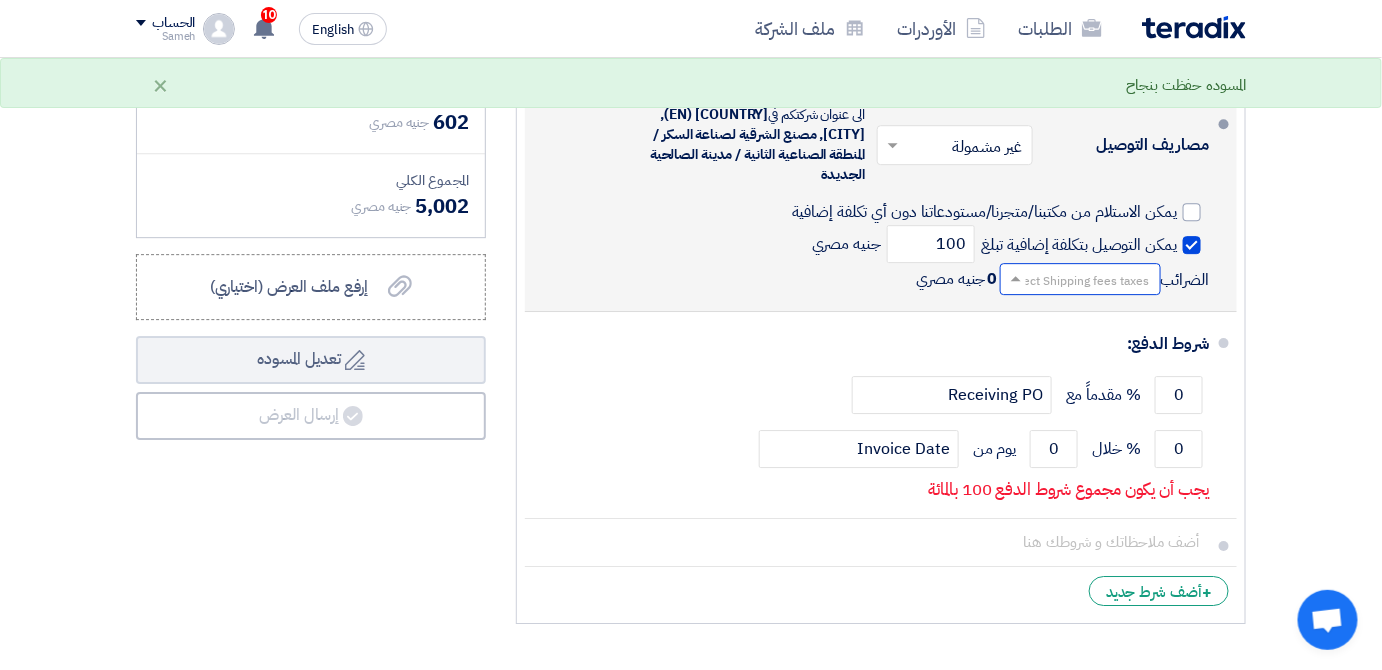 click 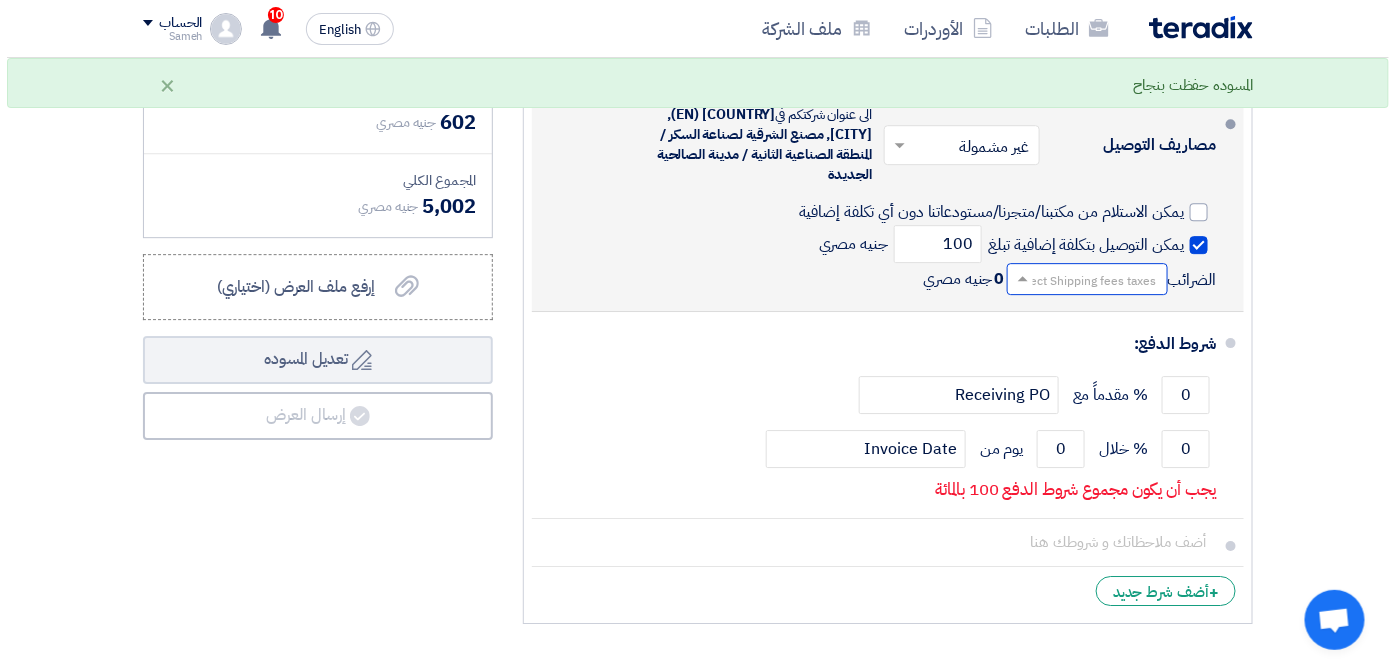 scroll, scrollTop: 1, scrollLeft: 0, axis: vertical 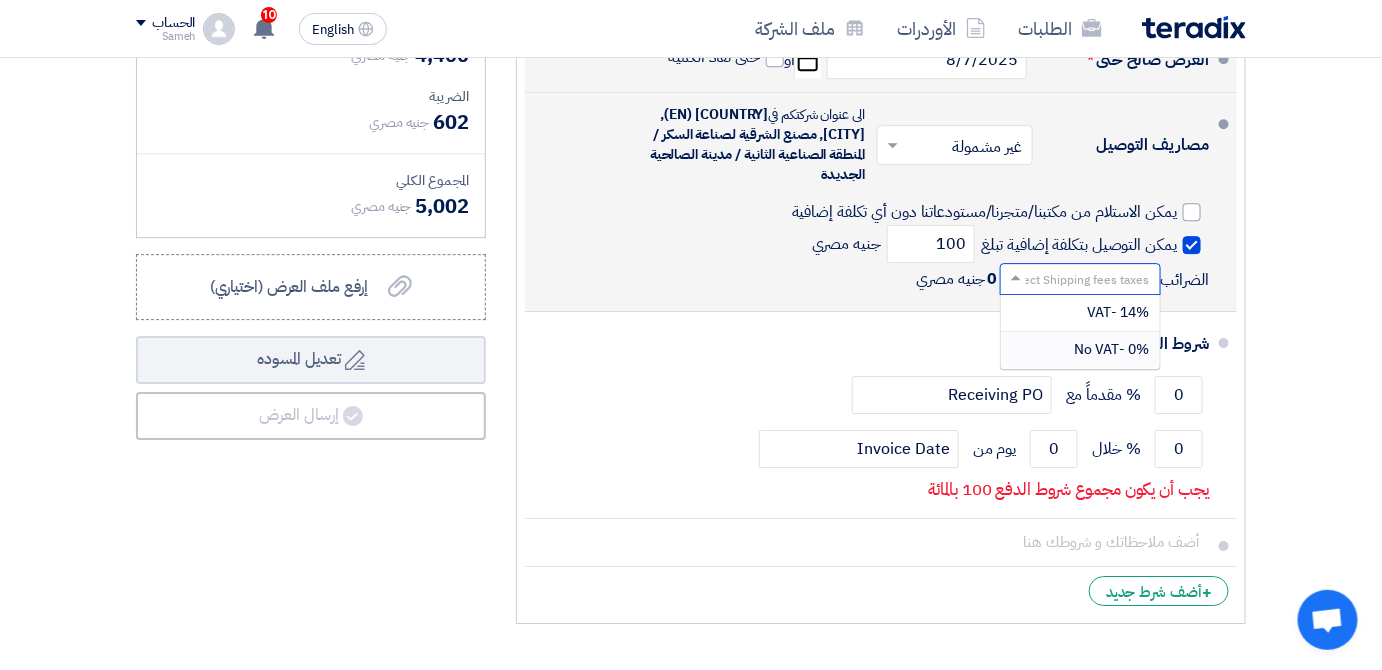 click on "0% -No VAT" at bounding box center [1112, 349] 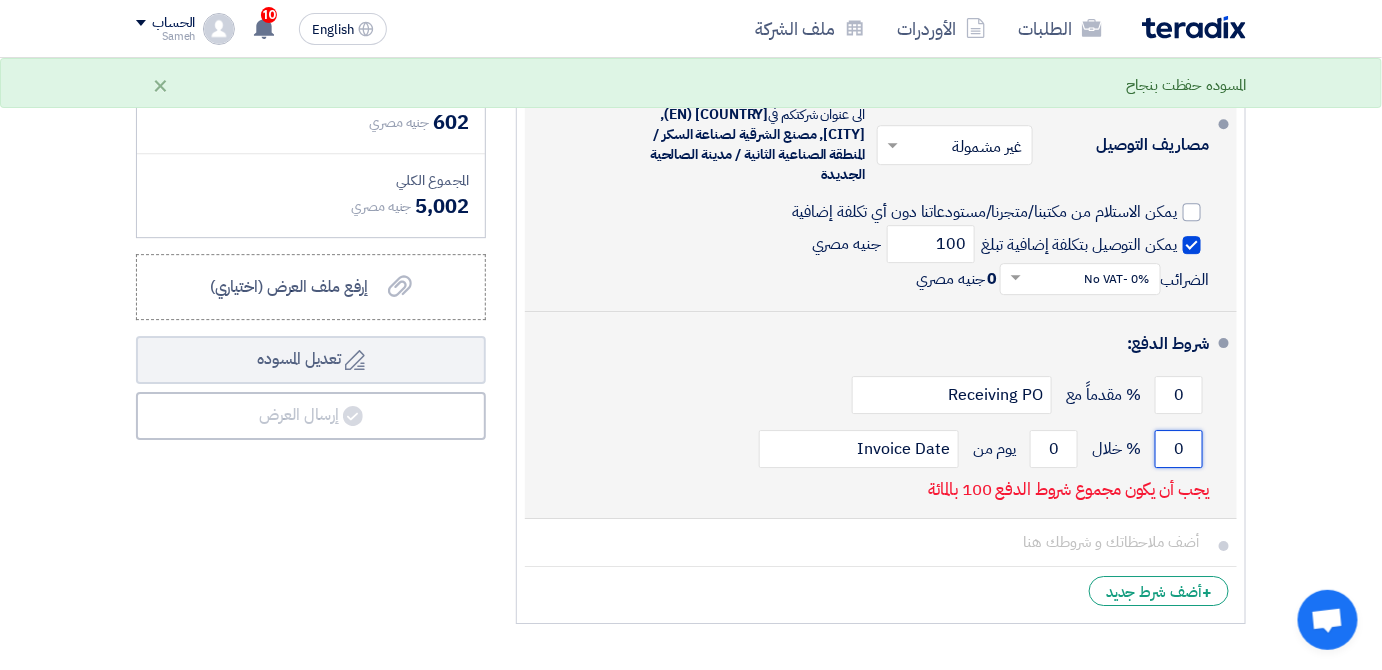 click on "0" 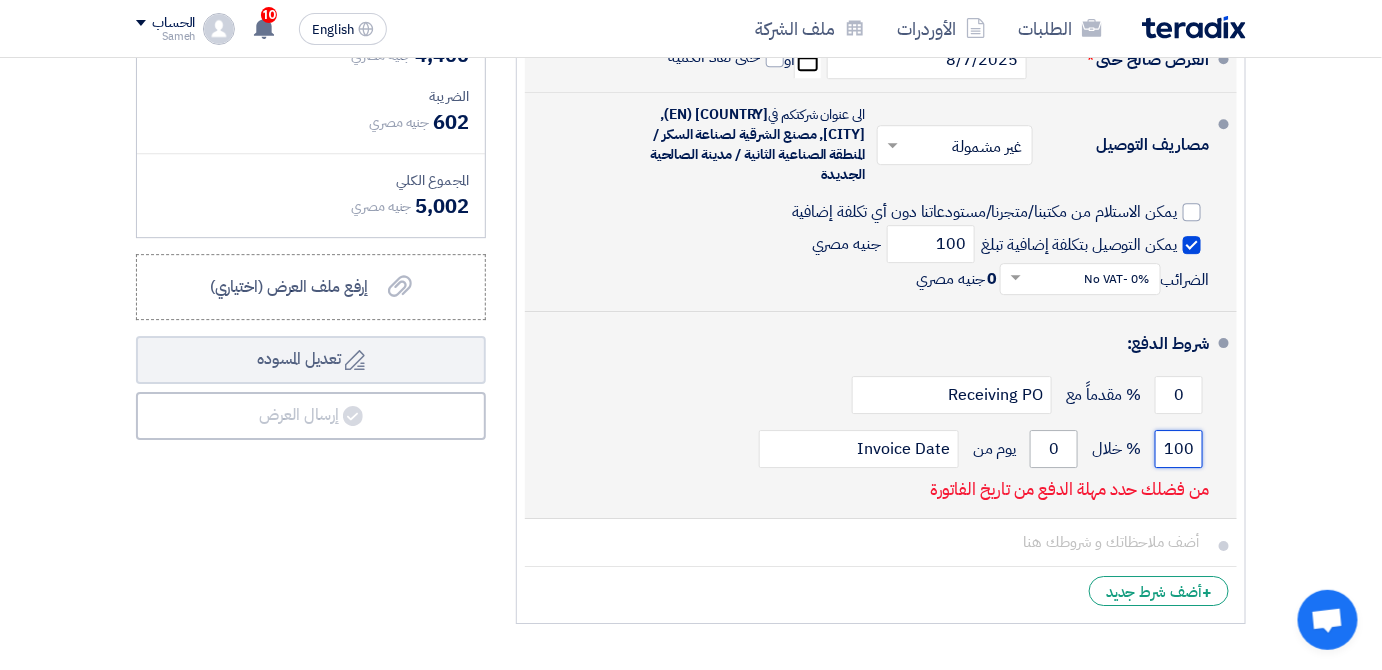 type on "100" 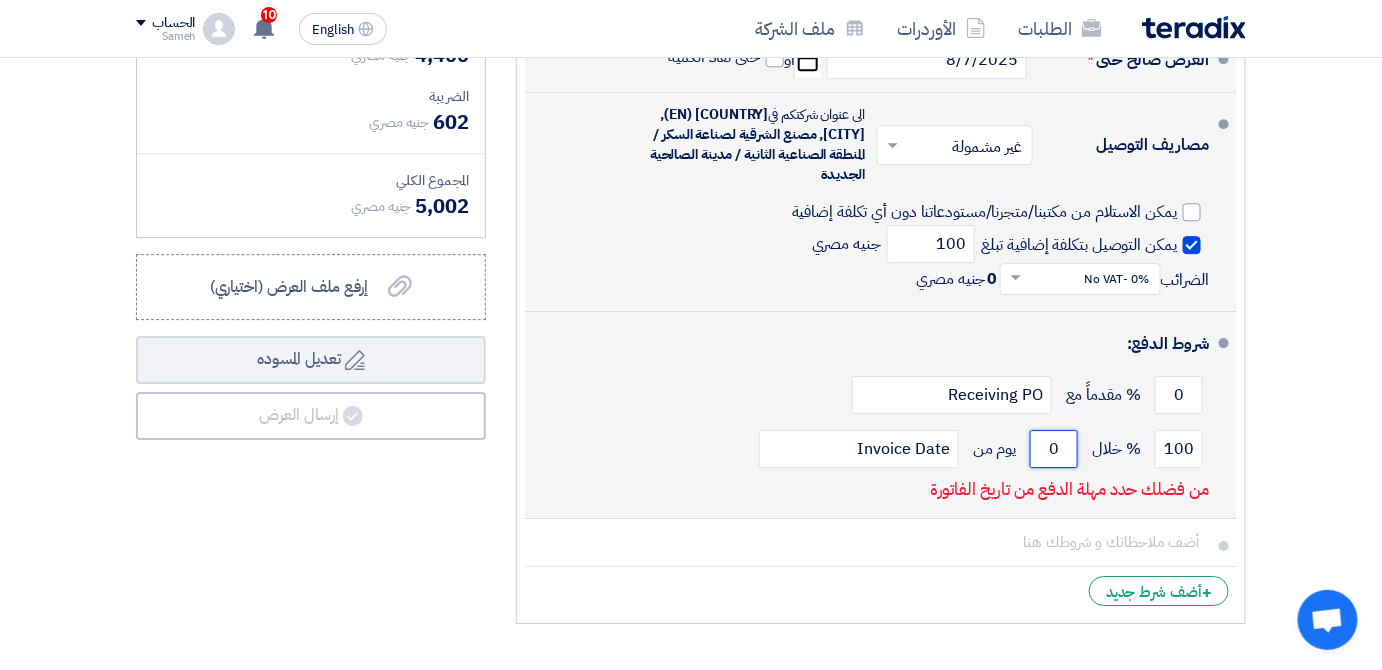 click on "0" 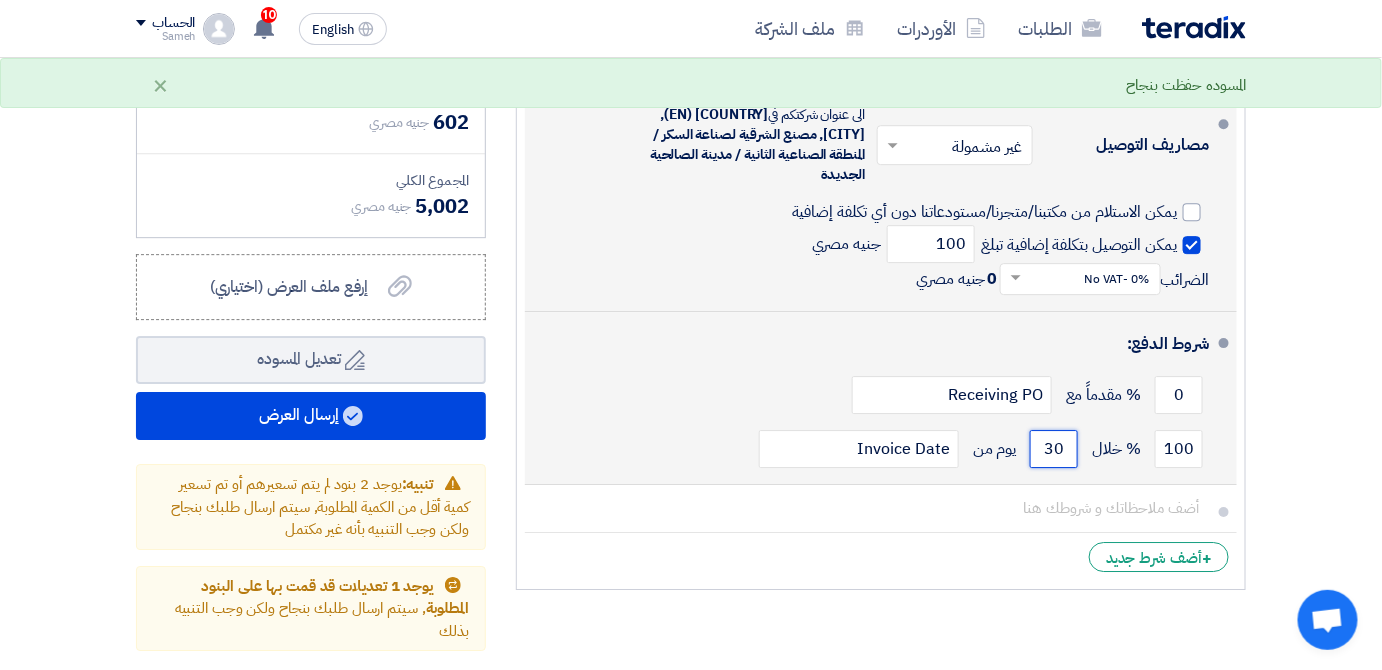 type on "30" 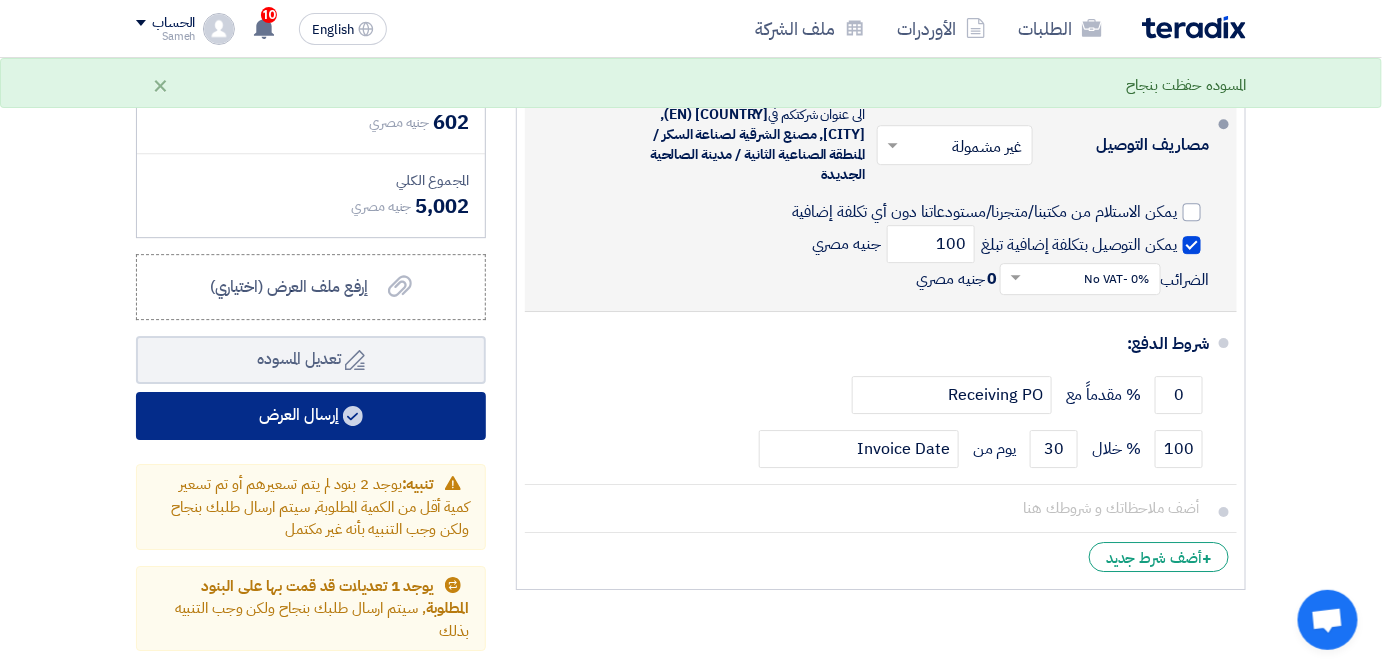 click on "إرسال العرض" 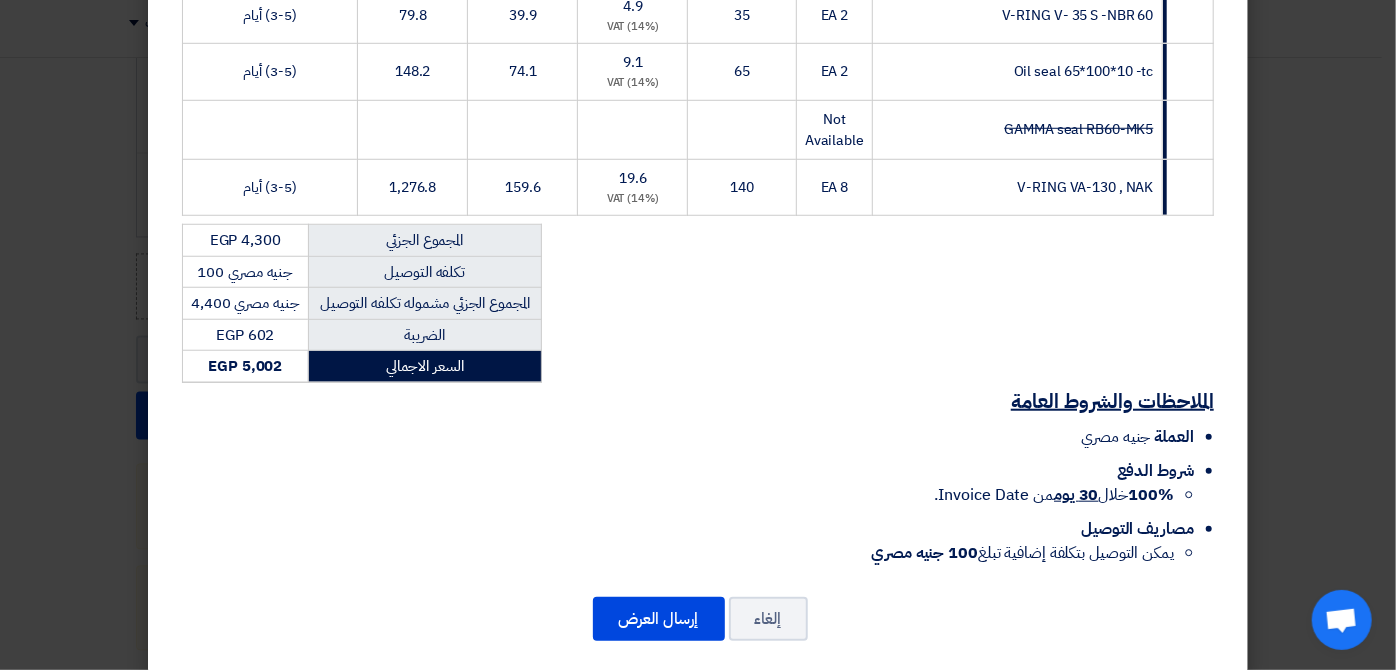 scroll, scrollTop: 737, scrollLeft: 0, axis: vertical 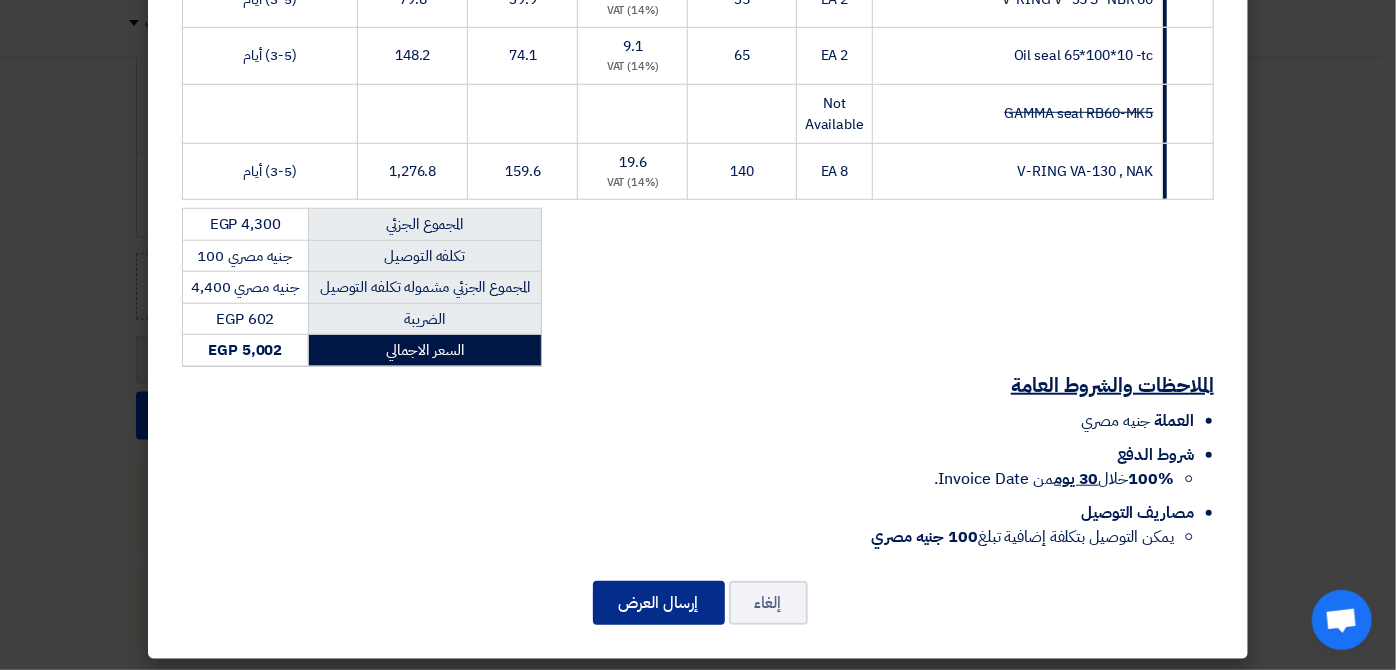 click on "إرسال العرض" 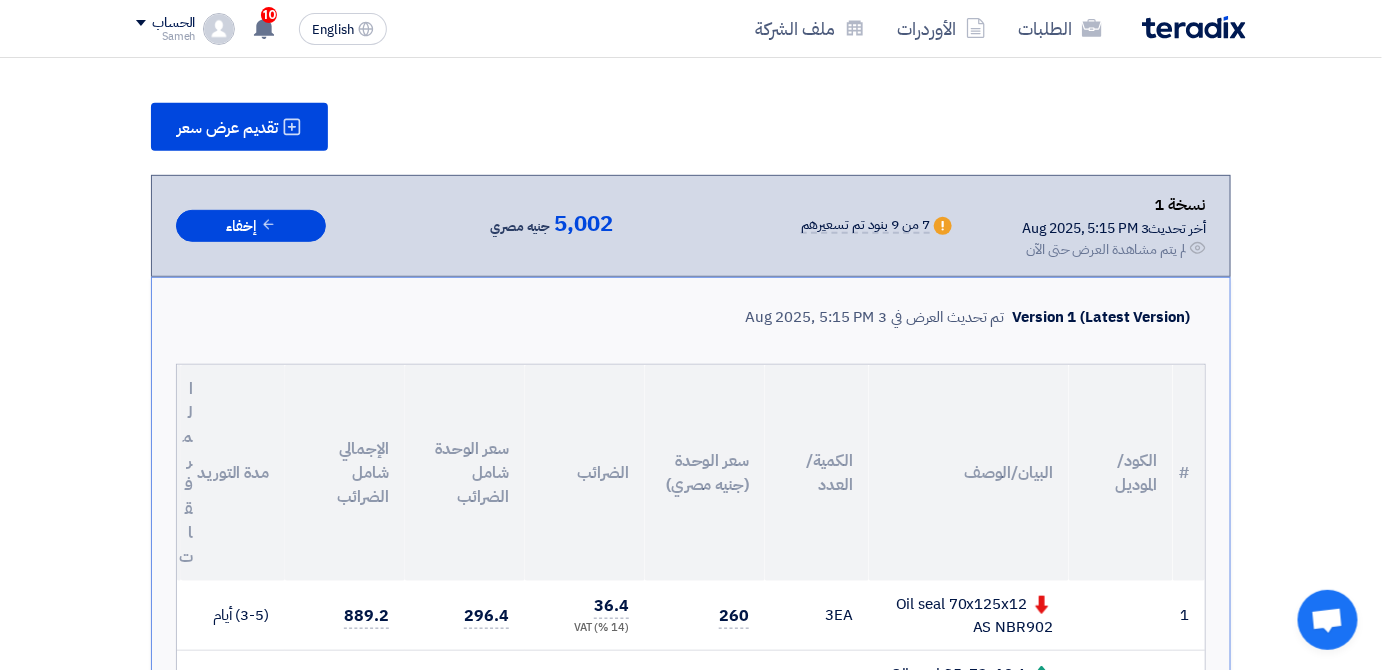 scroll, scrollTop: 1991, scrollLeft: 0, axis: vertical 